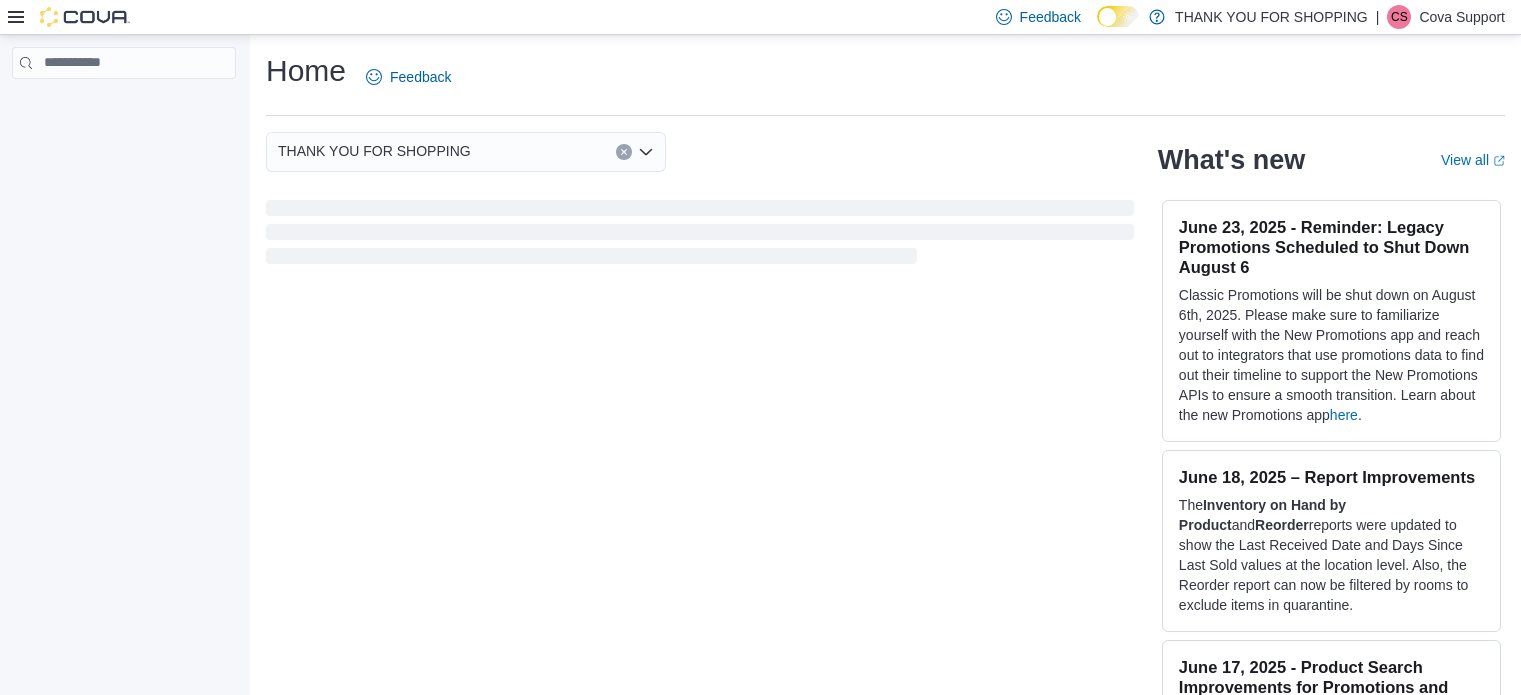 scroll, scrollTop: 0, scrollLeft: 0, axis: both 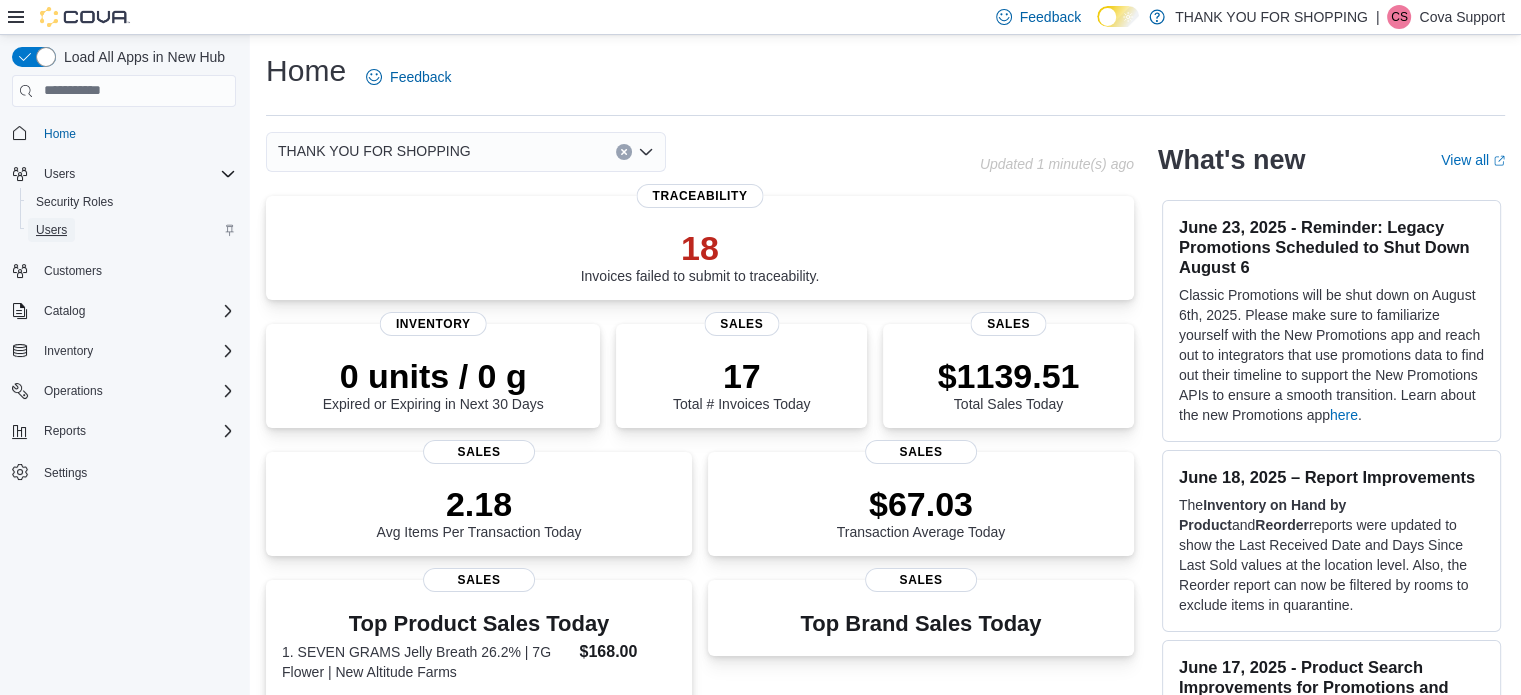 click on "Users" at bounding box center [51, 230] 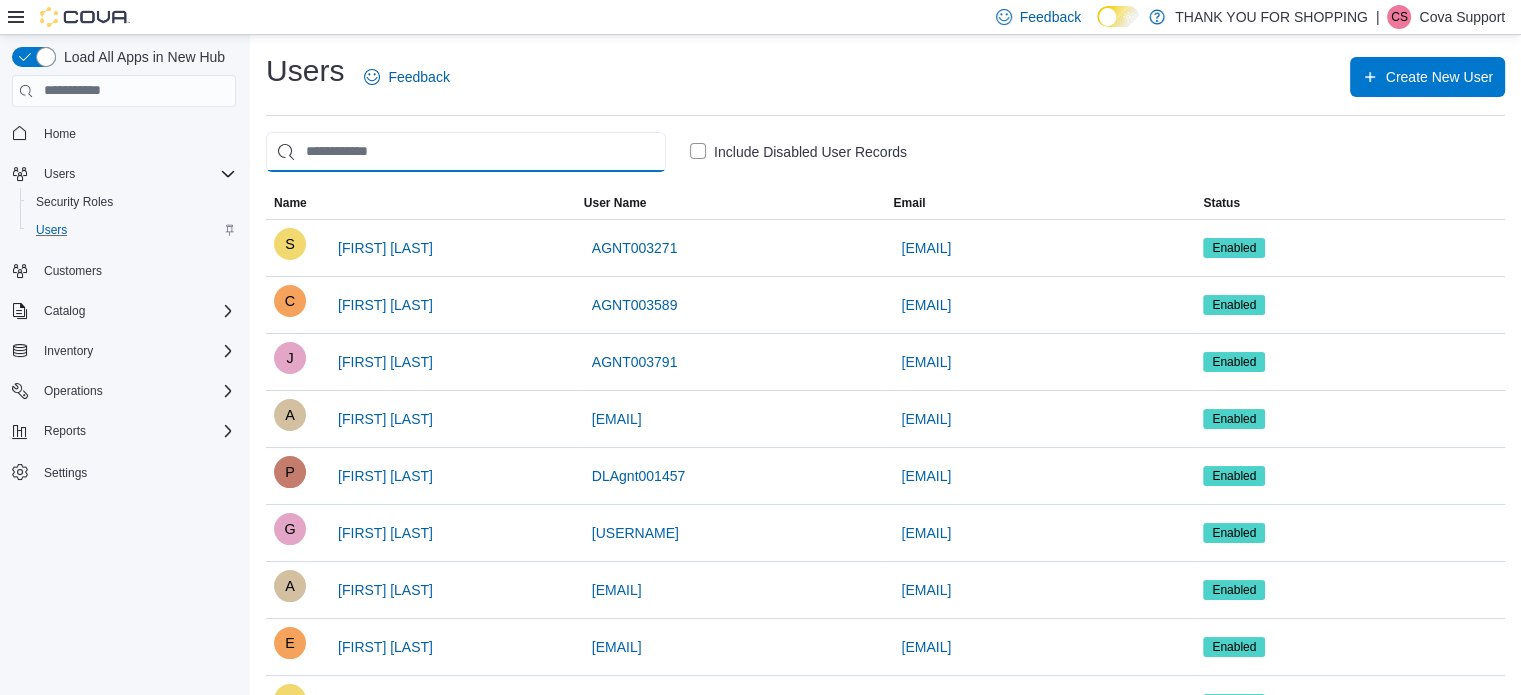 click at bounding box center [466, 152] 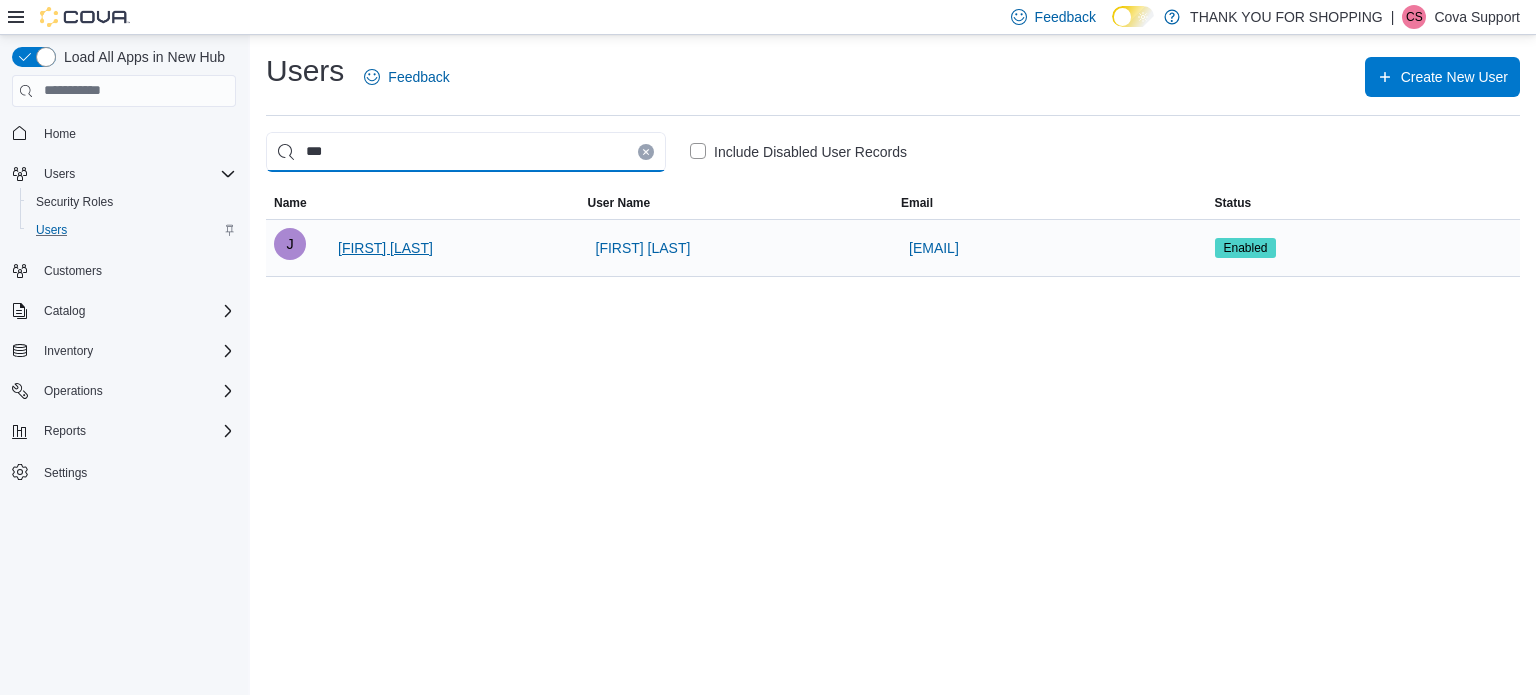 type on "***" 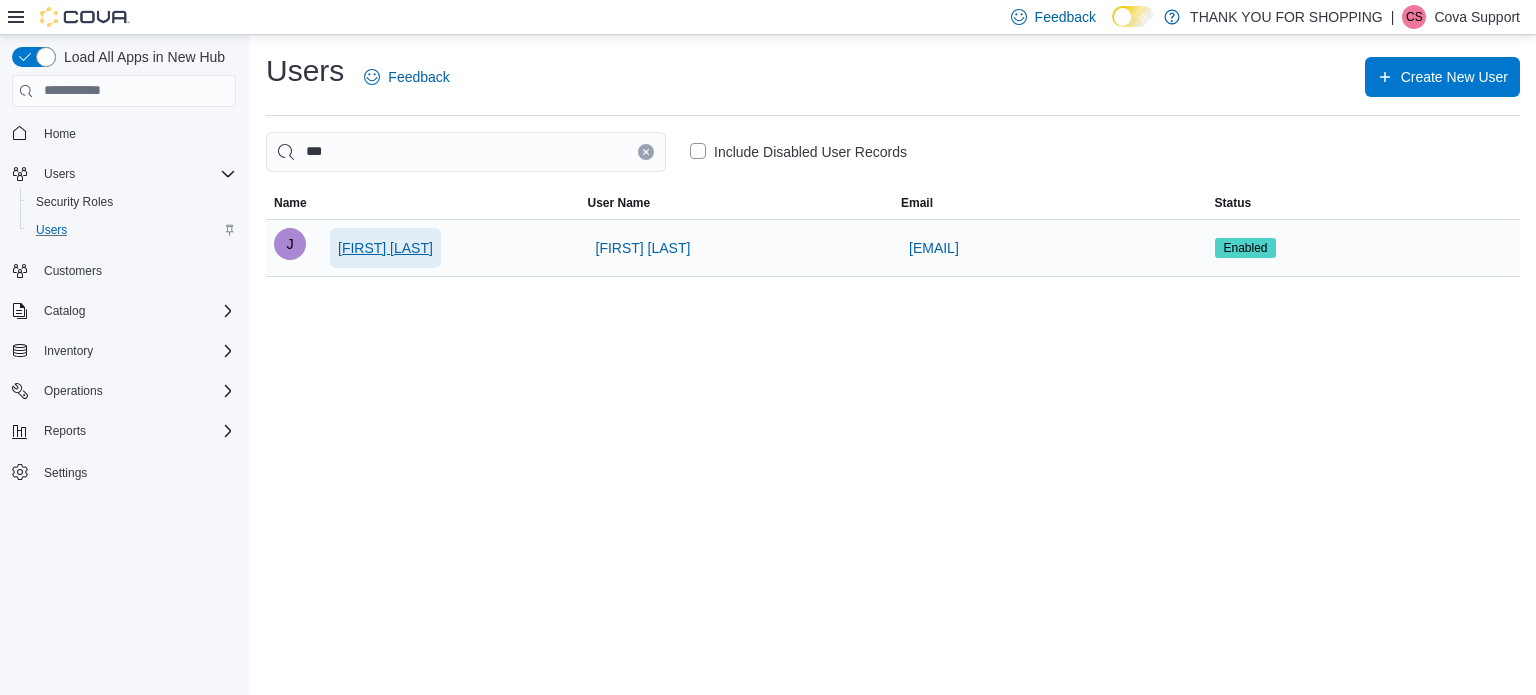 click on "Joe Pepe" at bounding box center (385, 248) 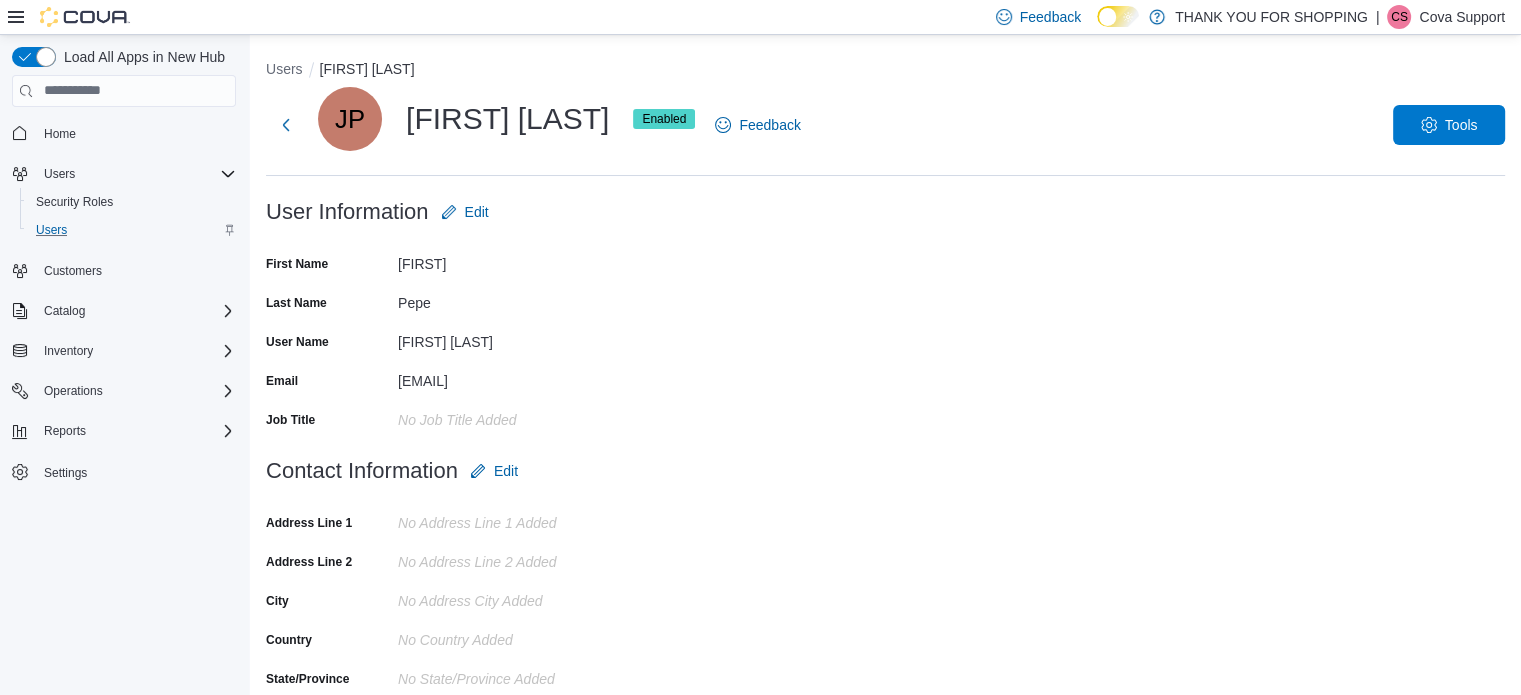 drag, startPoint x: 1454, startPoint y: 12, endPoint x: 1453, endPoint y: 26, distance: 14.035668 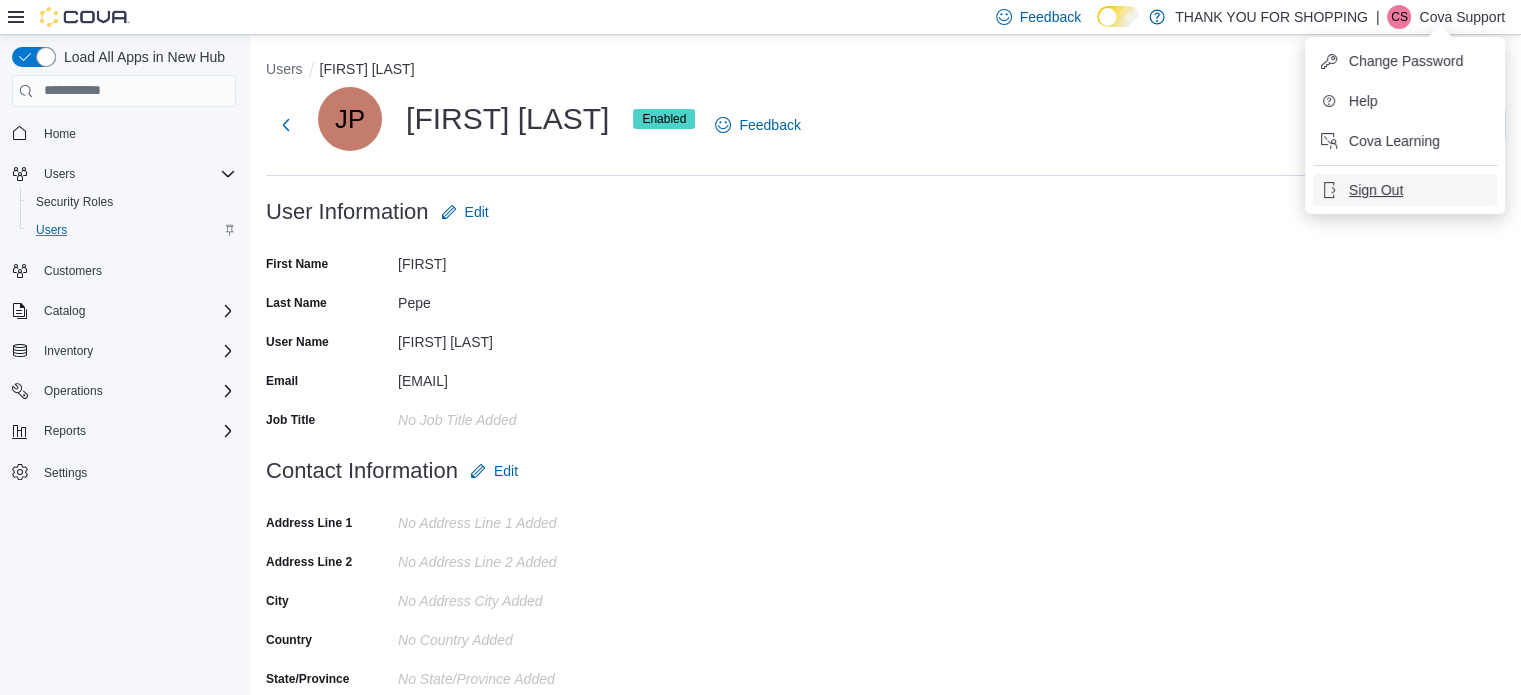 click on "Sign Out" at bounding box center (1376, 190) 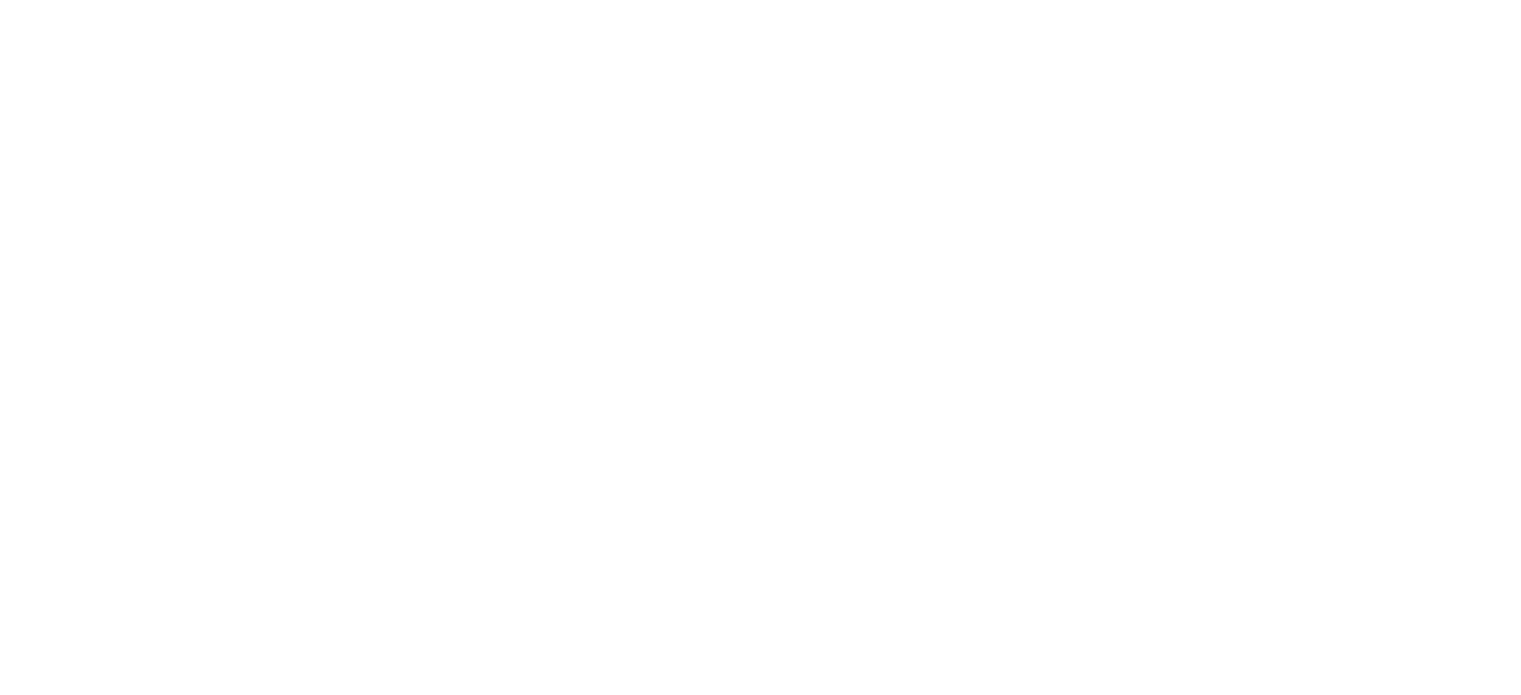 scroll, scrollTop: 0, scrollLeft: 0, axis: both 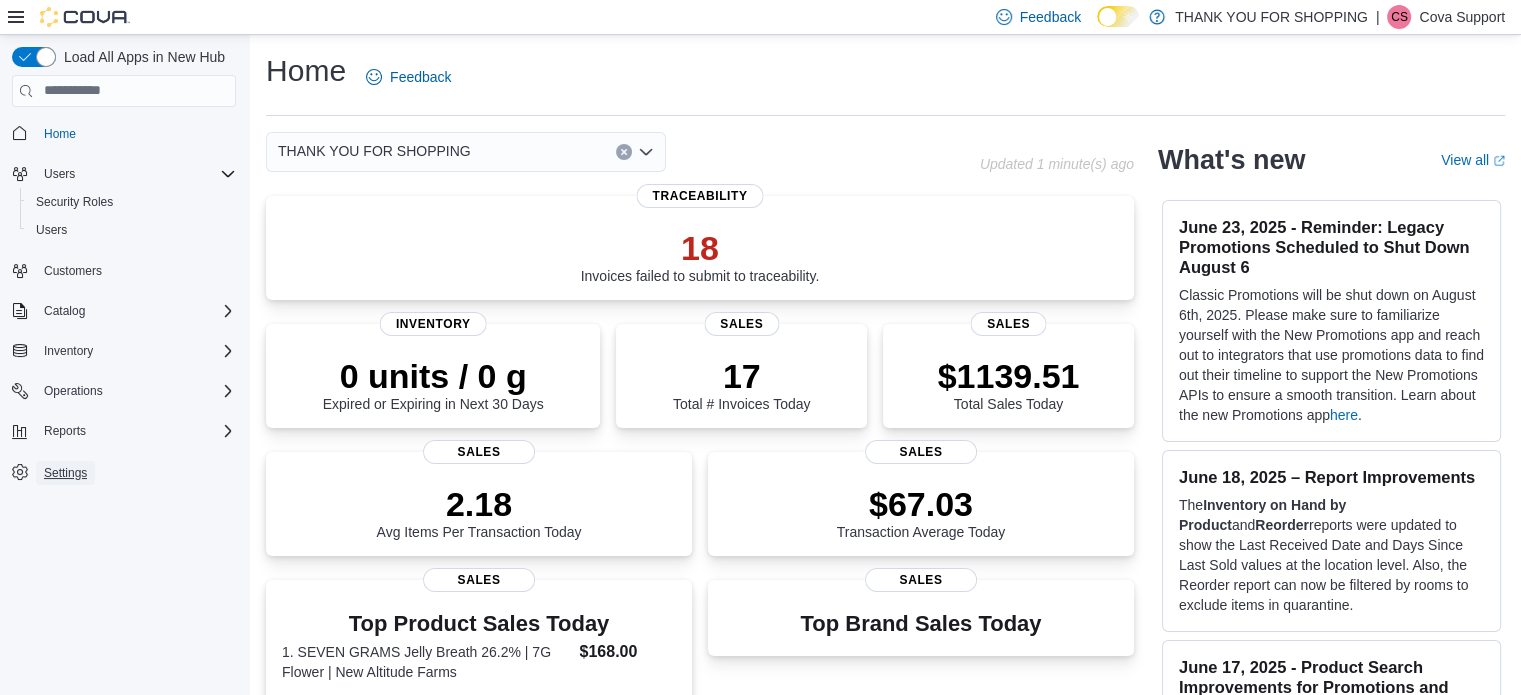 click on "Settings" at bounding box center [65, 473] 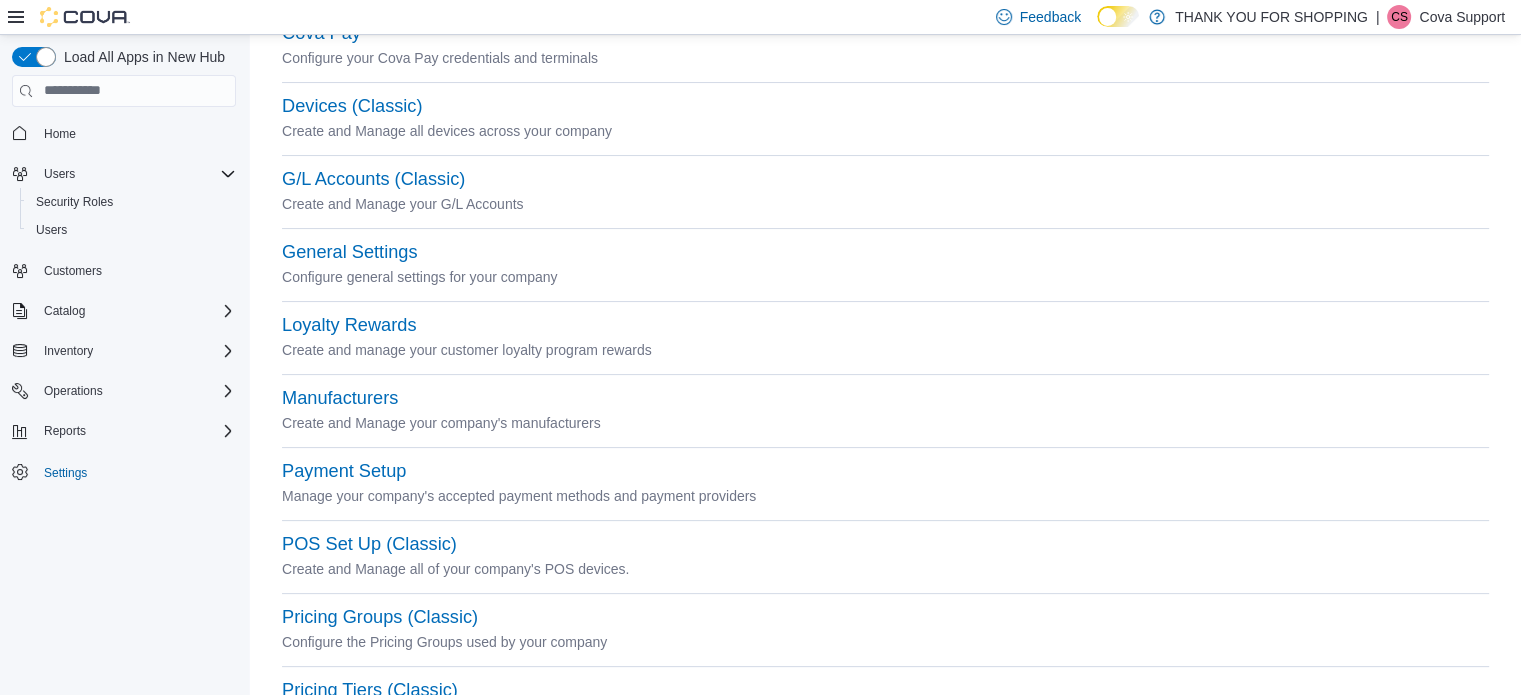 scroll, scrollTop: 400, scrollLeft: 0, axis: vertical 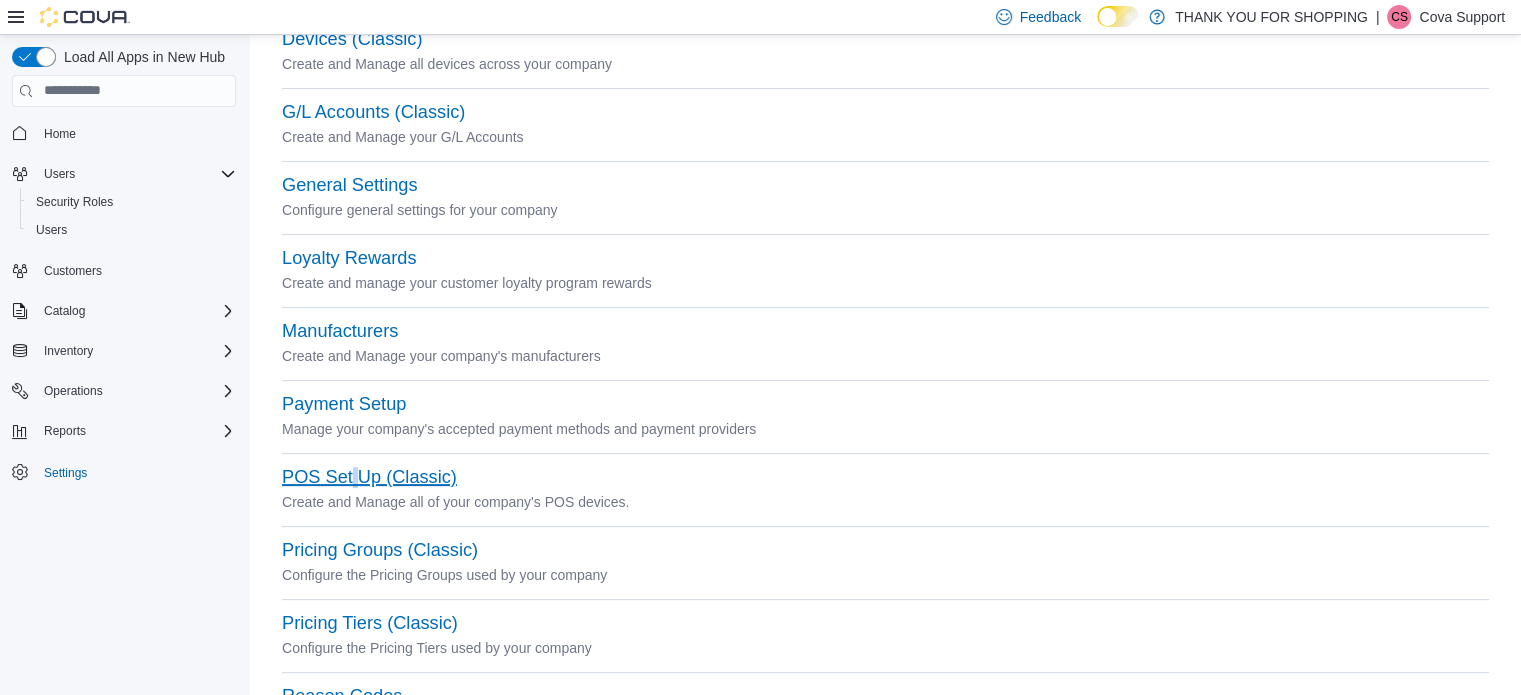 click on "POS Set Up (Classic)" at bounding box center [369, 477] 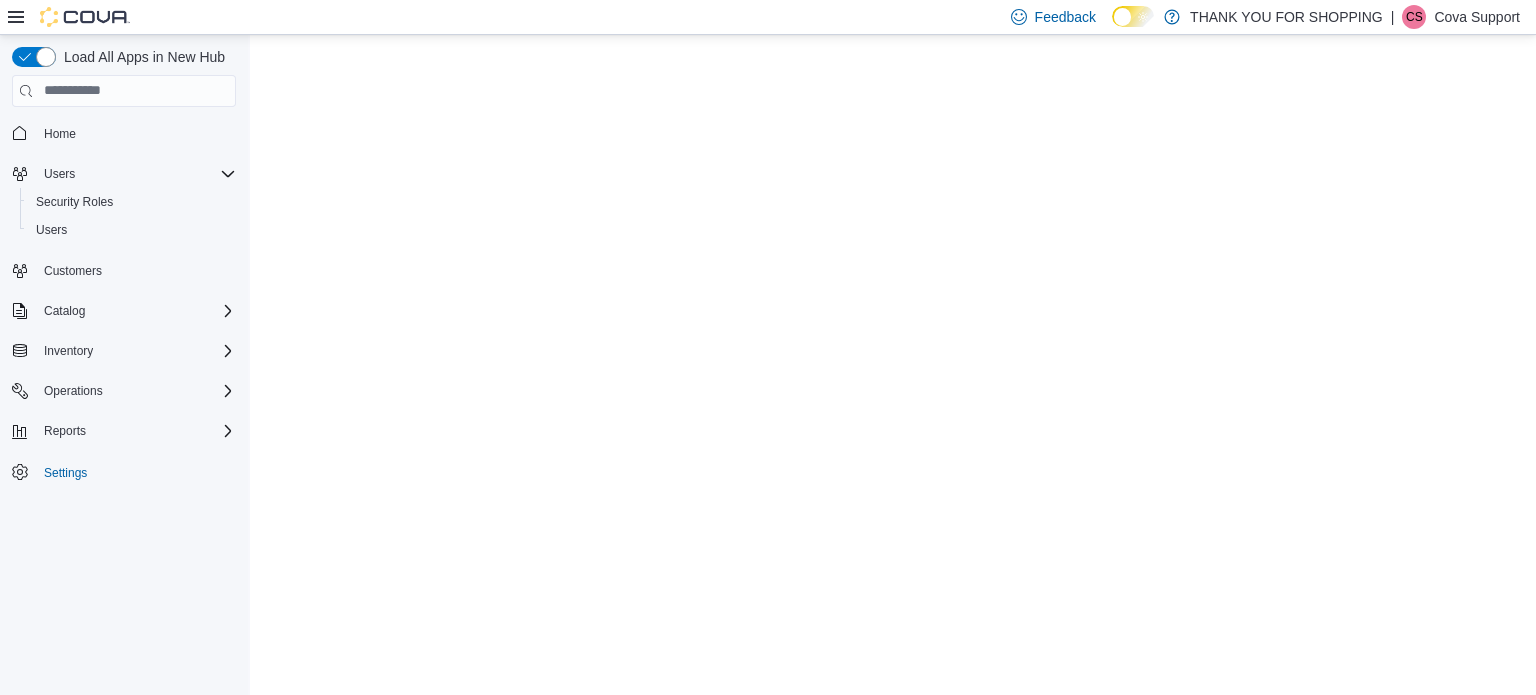 scroll, scrollTop: 0, scrollLeft: 0, axis: both 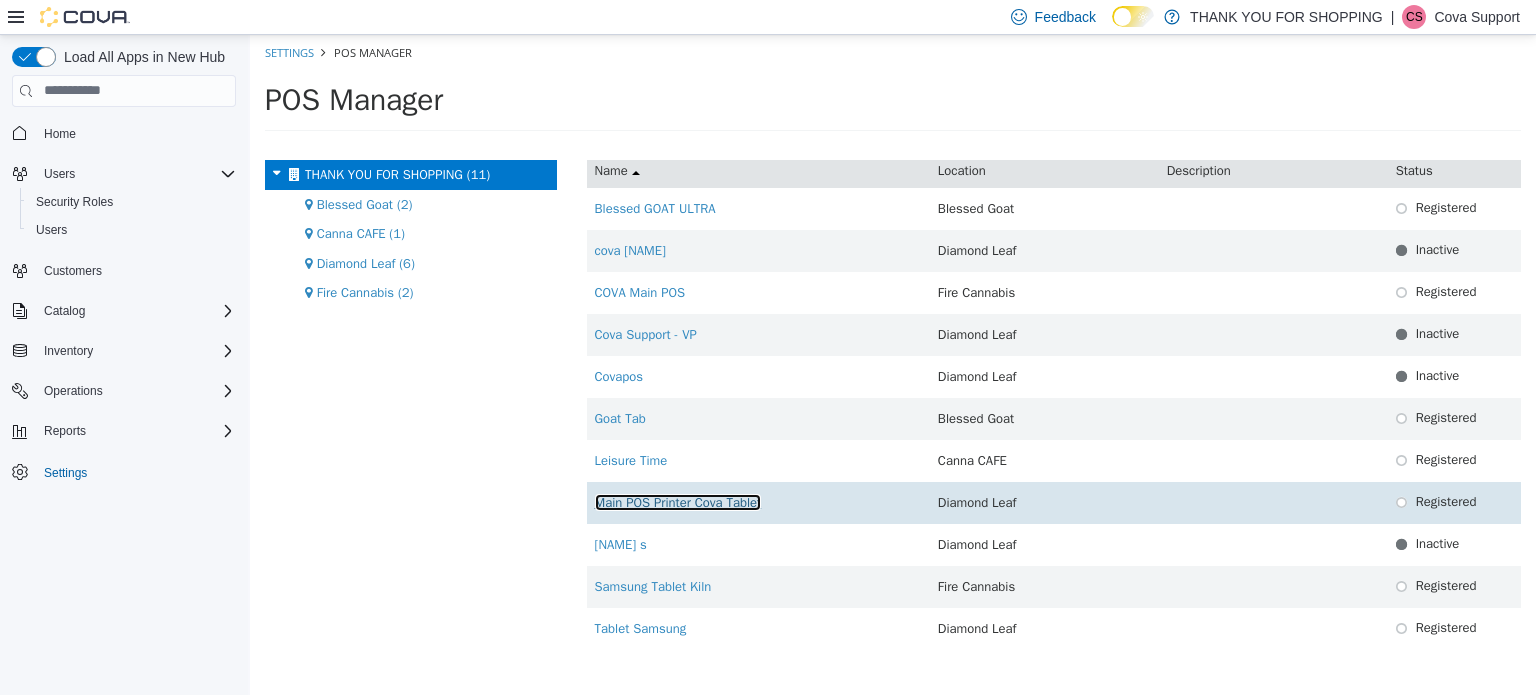 click on "Main POS Printer Cova Tablet" at bounding box center (678, 501) 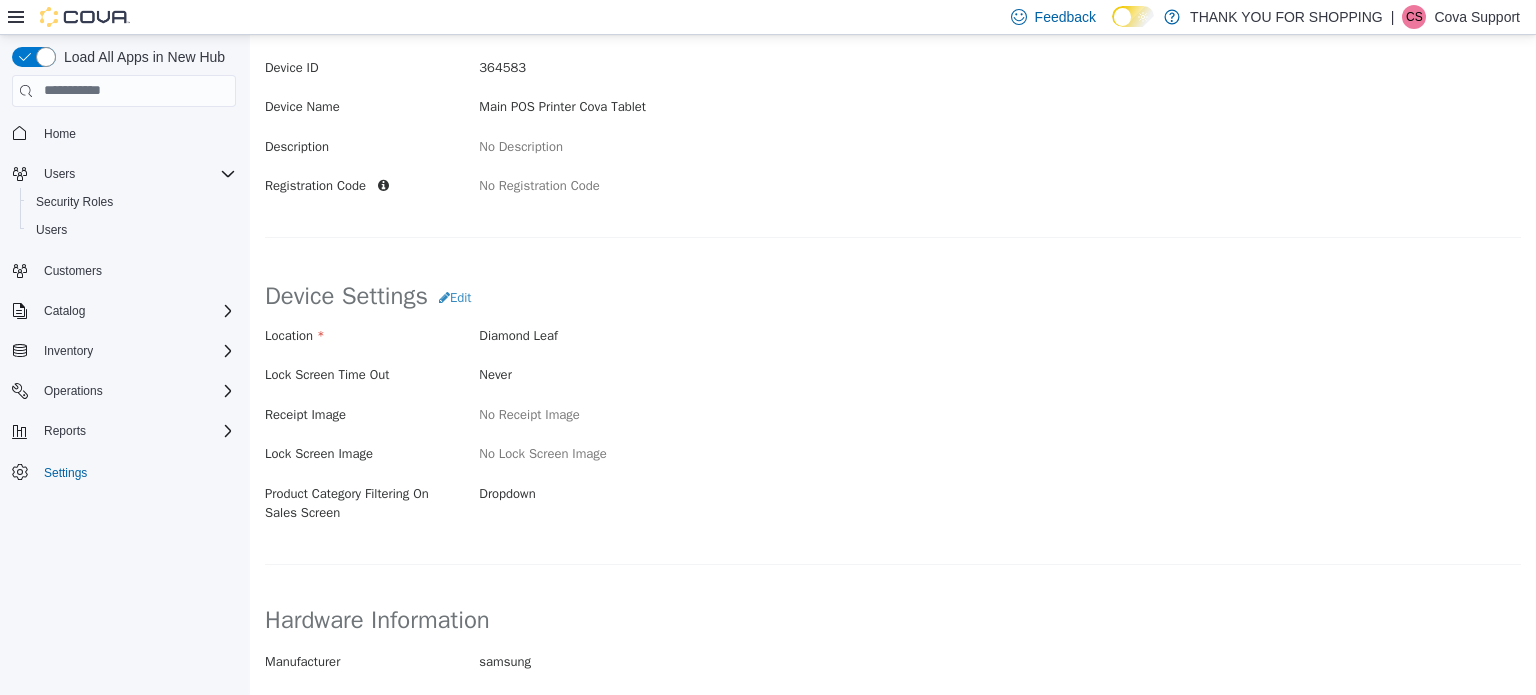scroll, scrollTop: 0, scrollLeft: 0, axis: both 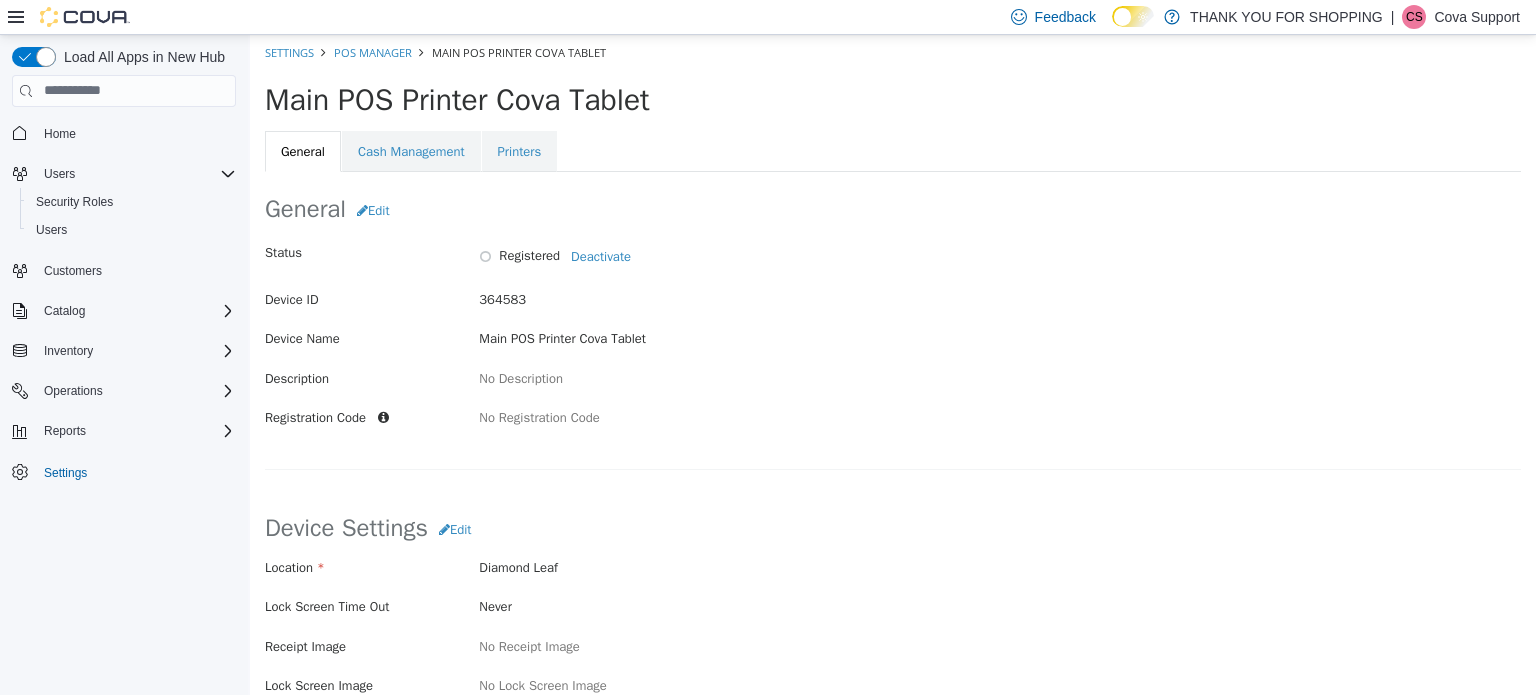 click on "Main POS Printer Cova Tablet" at bounding box center (872, 99) 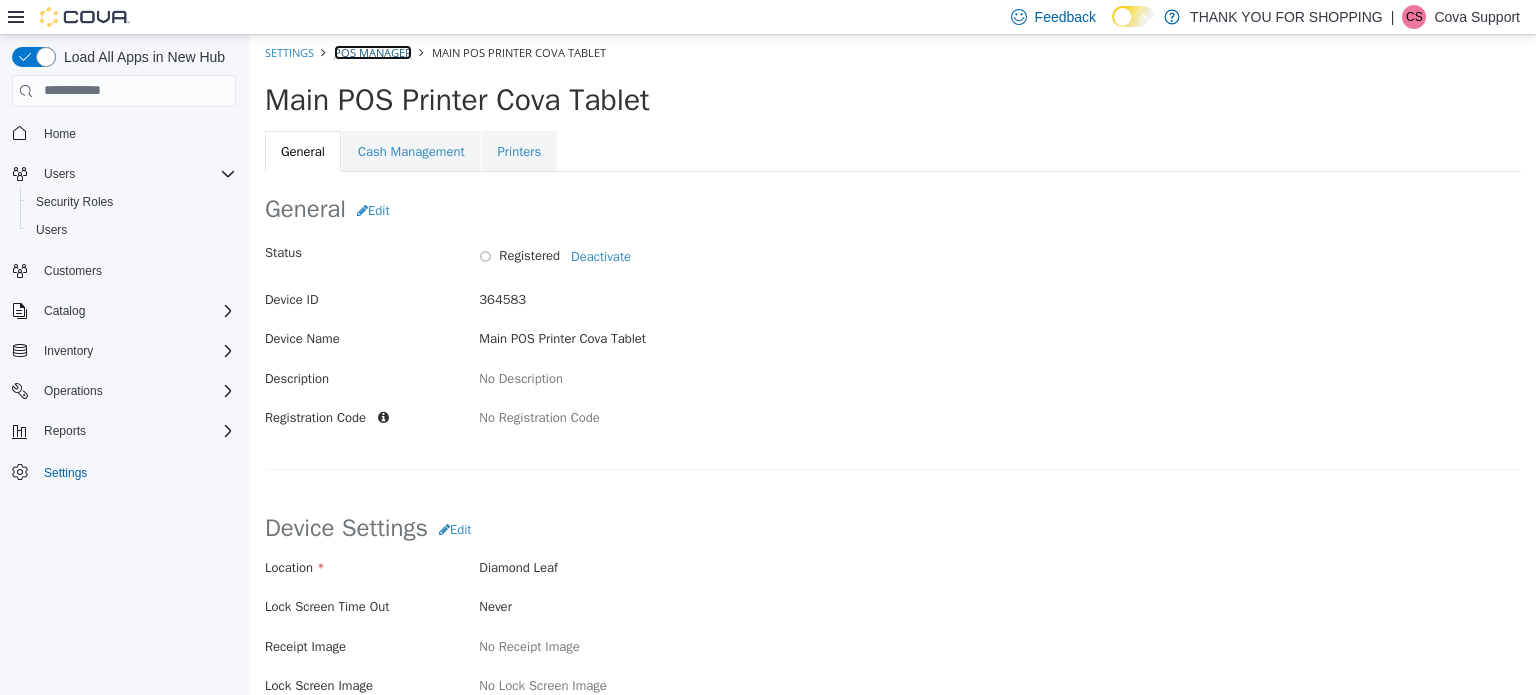 click on "POS Manager" at bounding box center [373, 51] 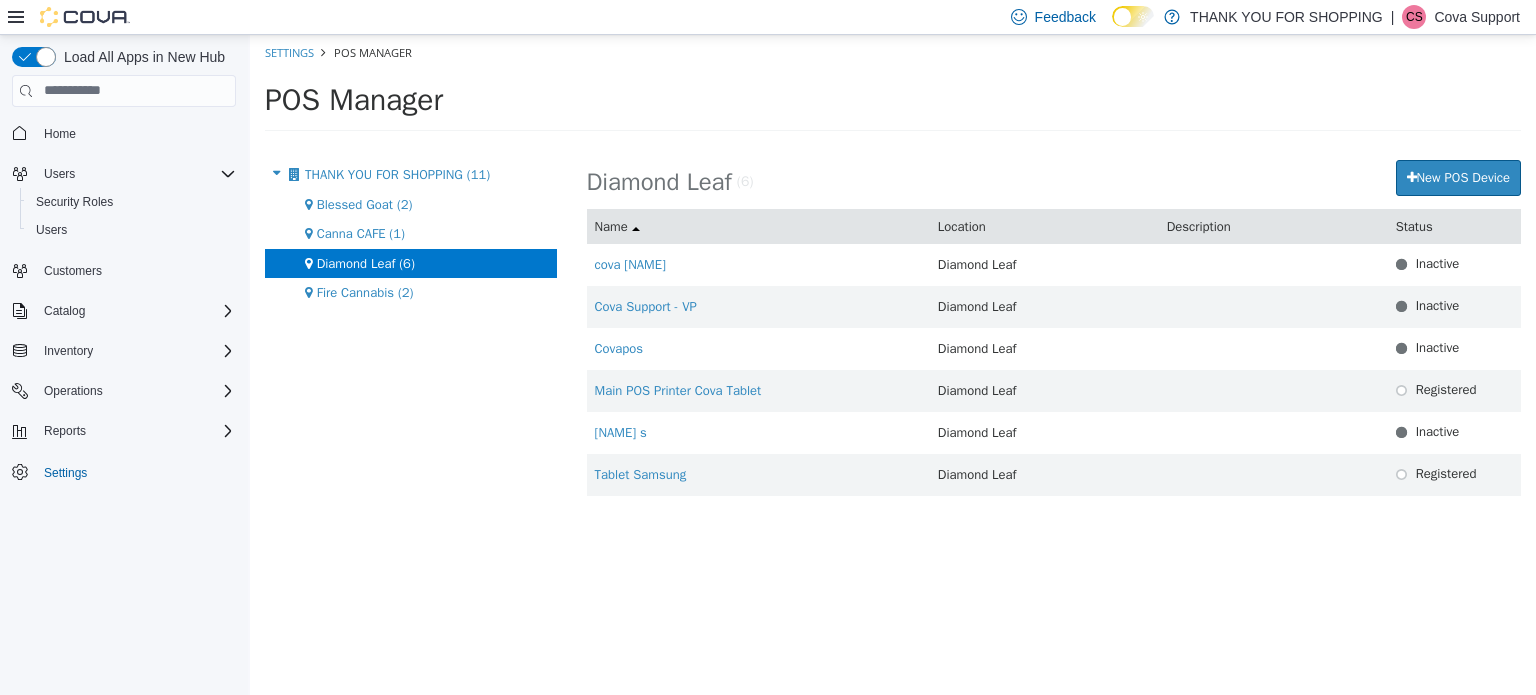 click on "Diamond Leaf (6)" at bounding box center [366, 262] 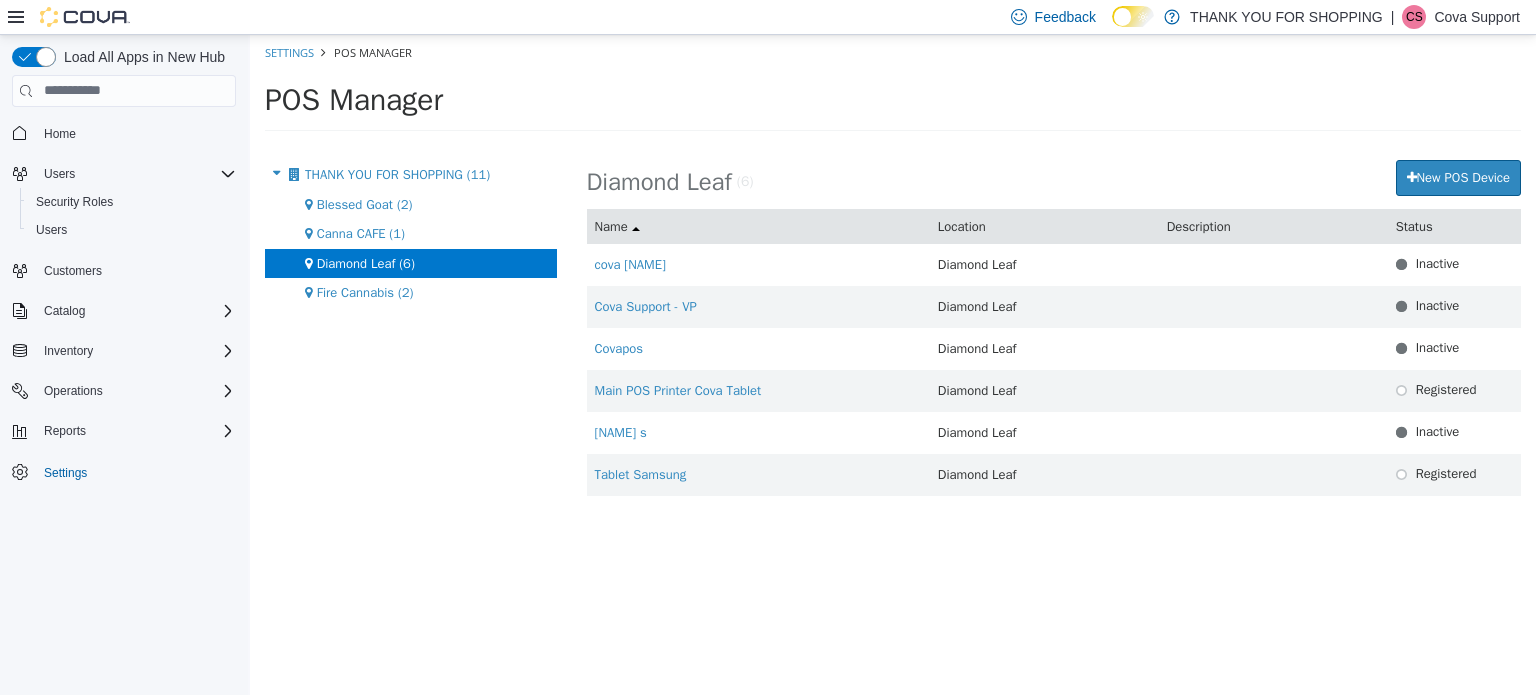 click on "Cova Support" at bounding box center [1477, 17] 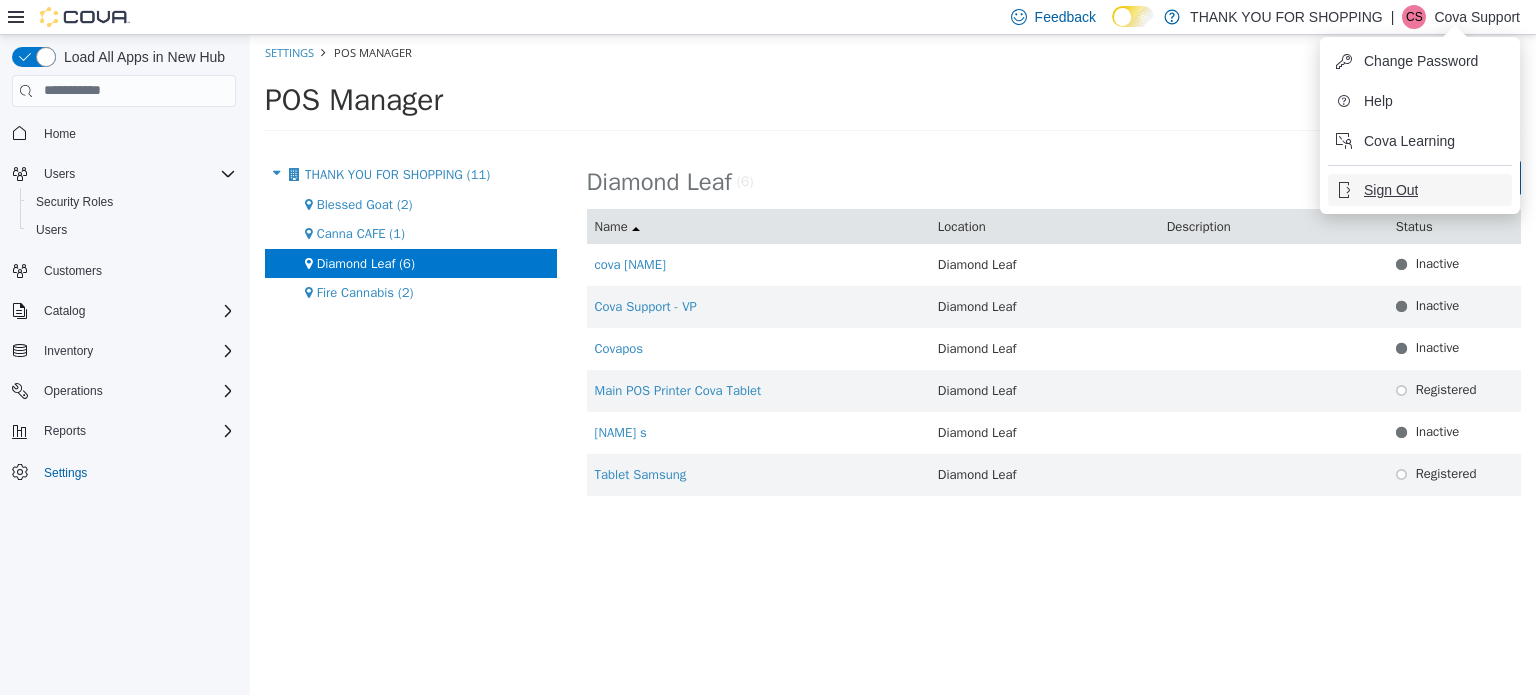 click on "Sign Out" at bounding box center (1420, 190) 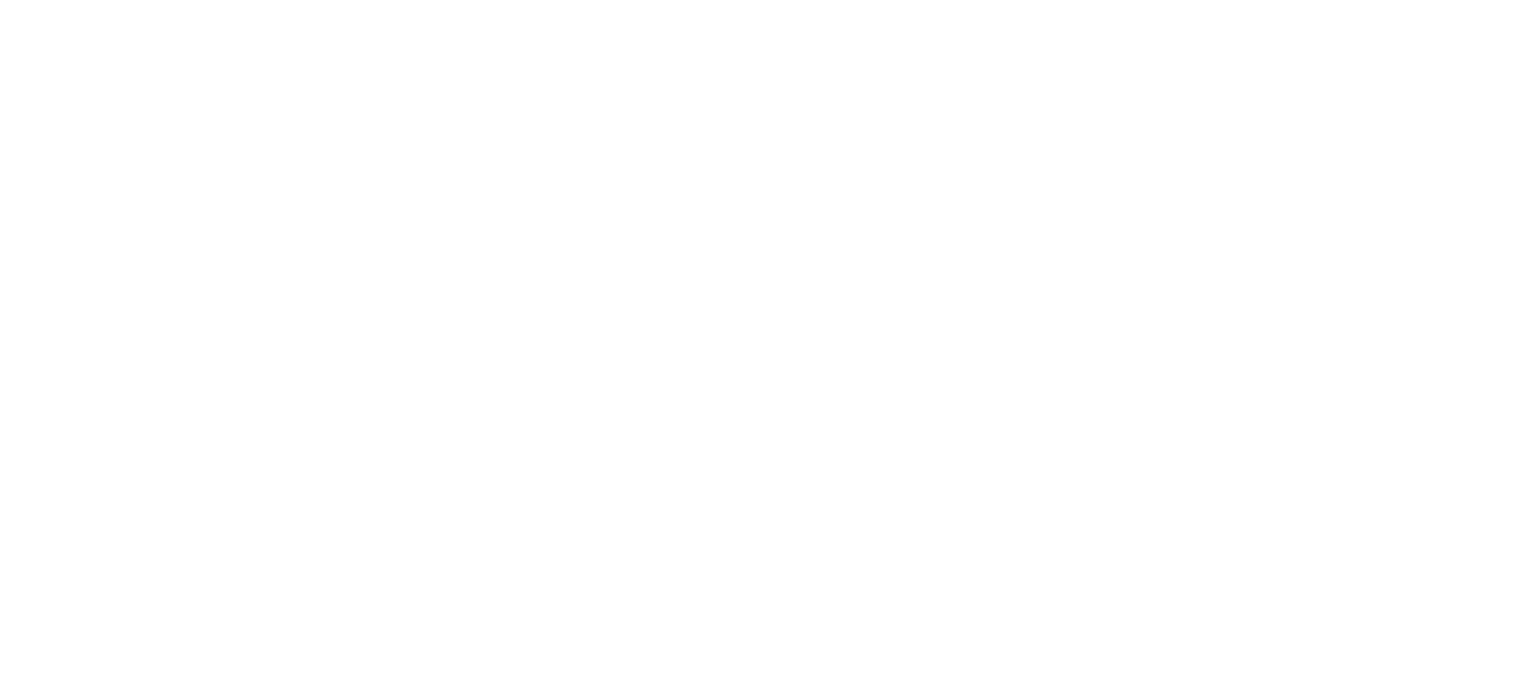 scroll, scrollTop: 0, scrollLeft: 0, axis: both 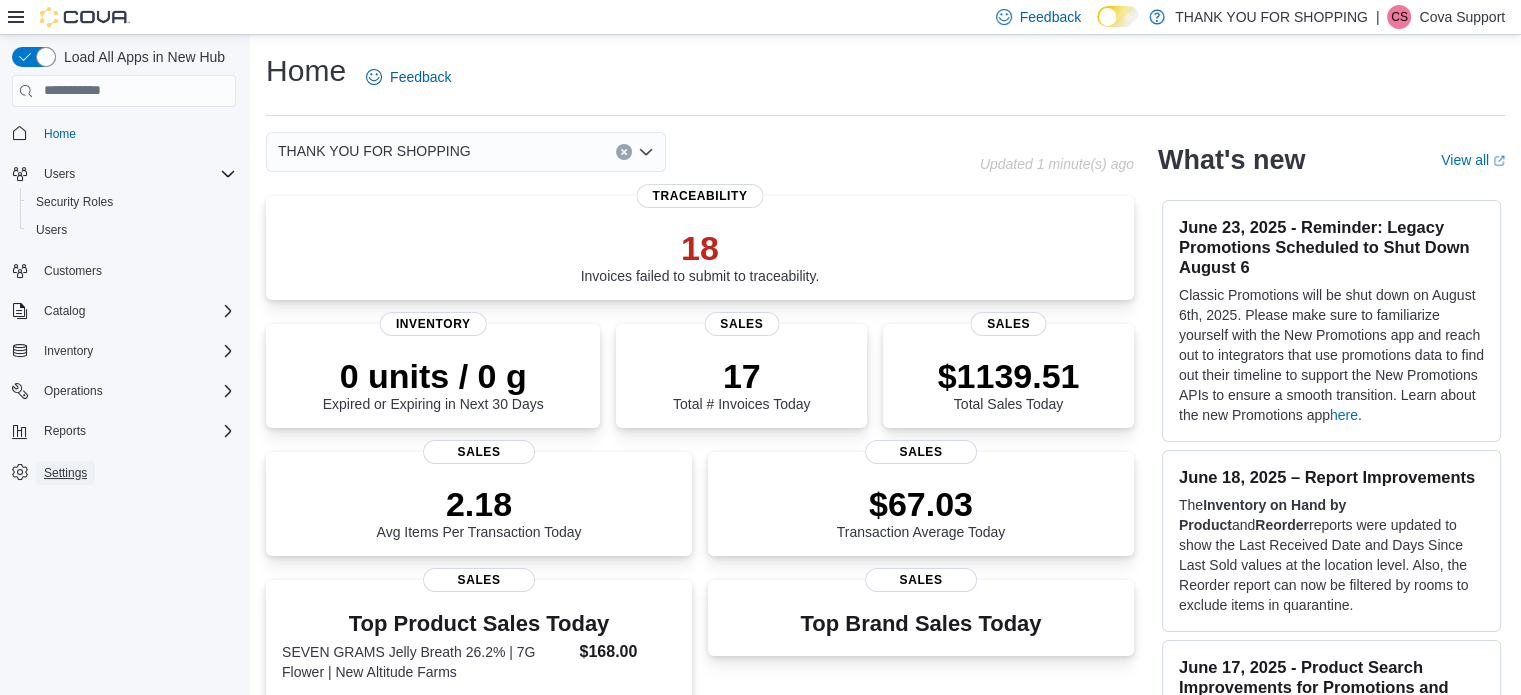 click on "Settings" at bounding box center [65, 473] 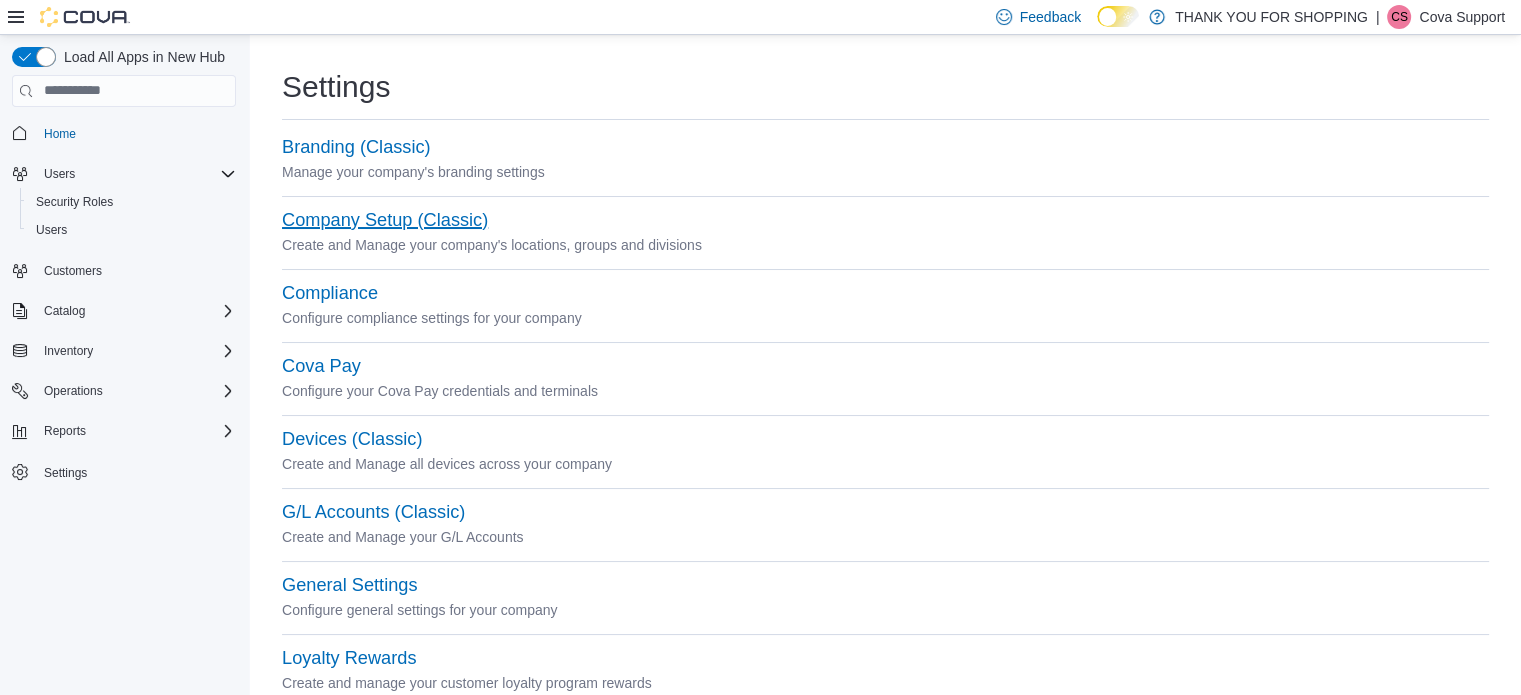 click on "Company Setup (Classic)" at bounding box center [385, 220] 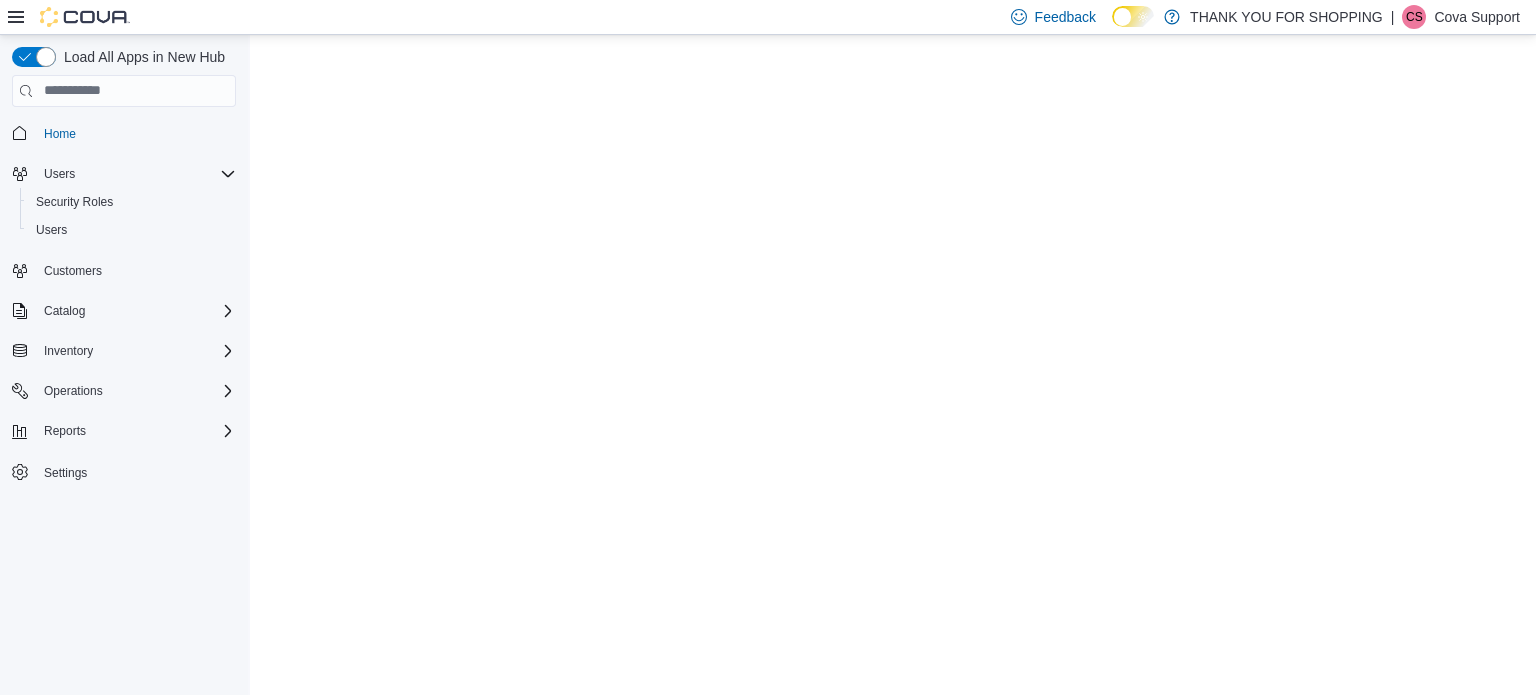 scroll, scrollTop: 0, scrollLeft: 0, axis: both 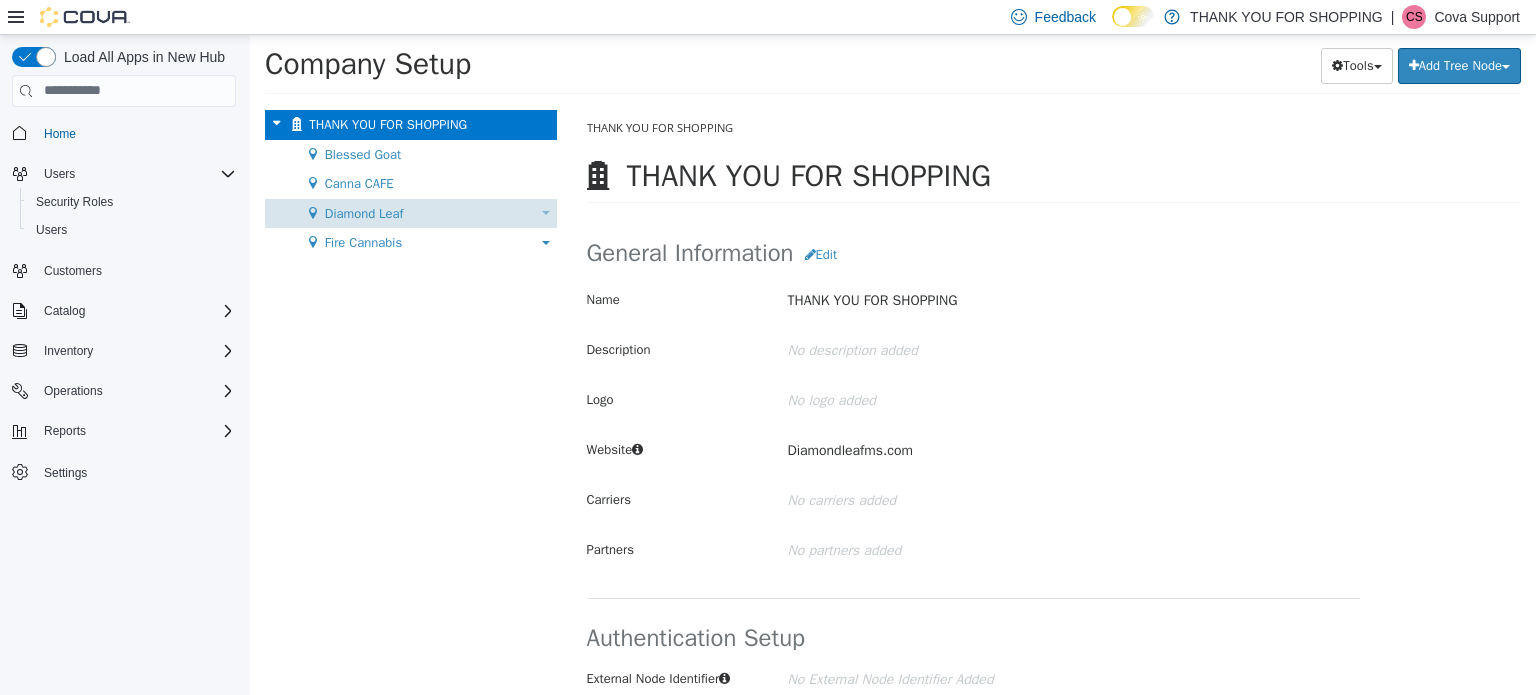 click on "Diamond Leaf" at bounding box center (364, 212) 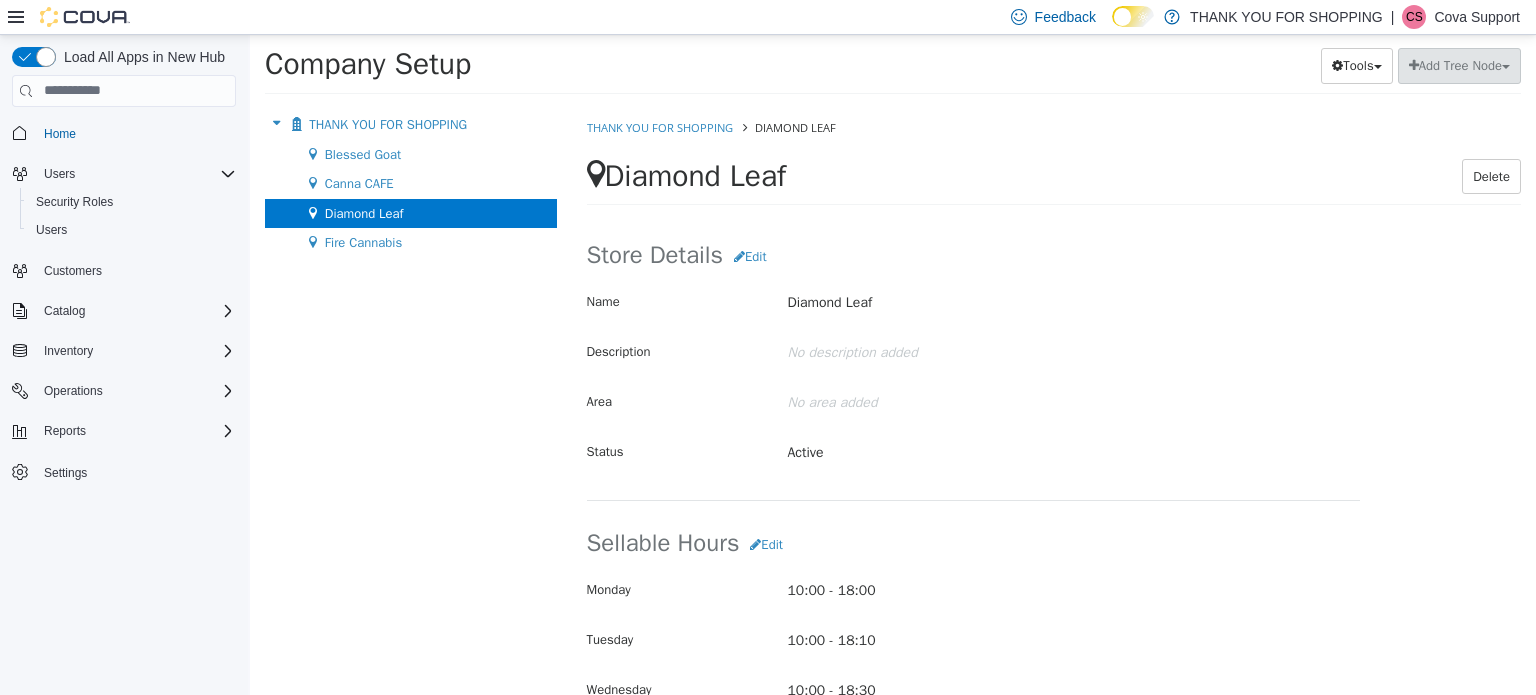 click on "Company Setup
Tools
Move Locations
Add Tree Node" at bounding box center (893, 70) 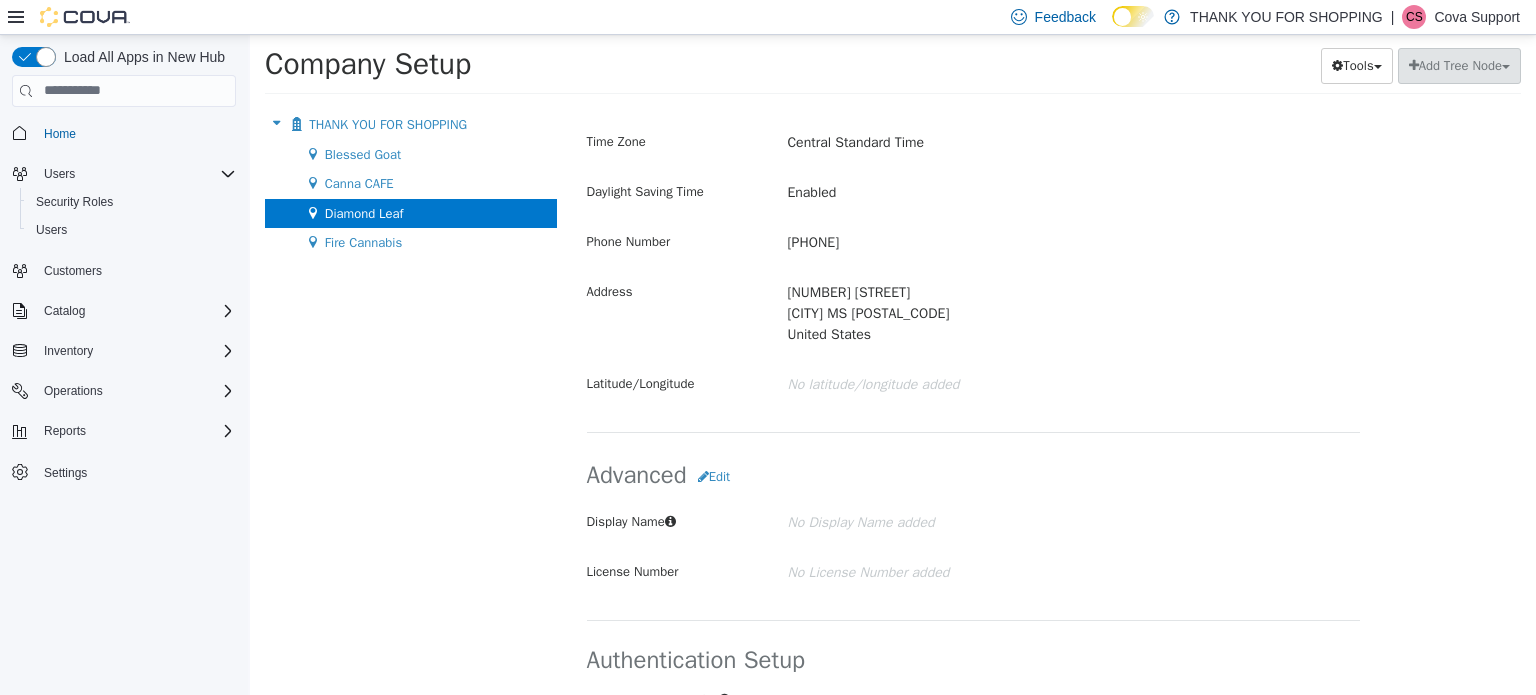 scroll, scrollTop: 1312, scrollLeft: 0, axis: vertical 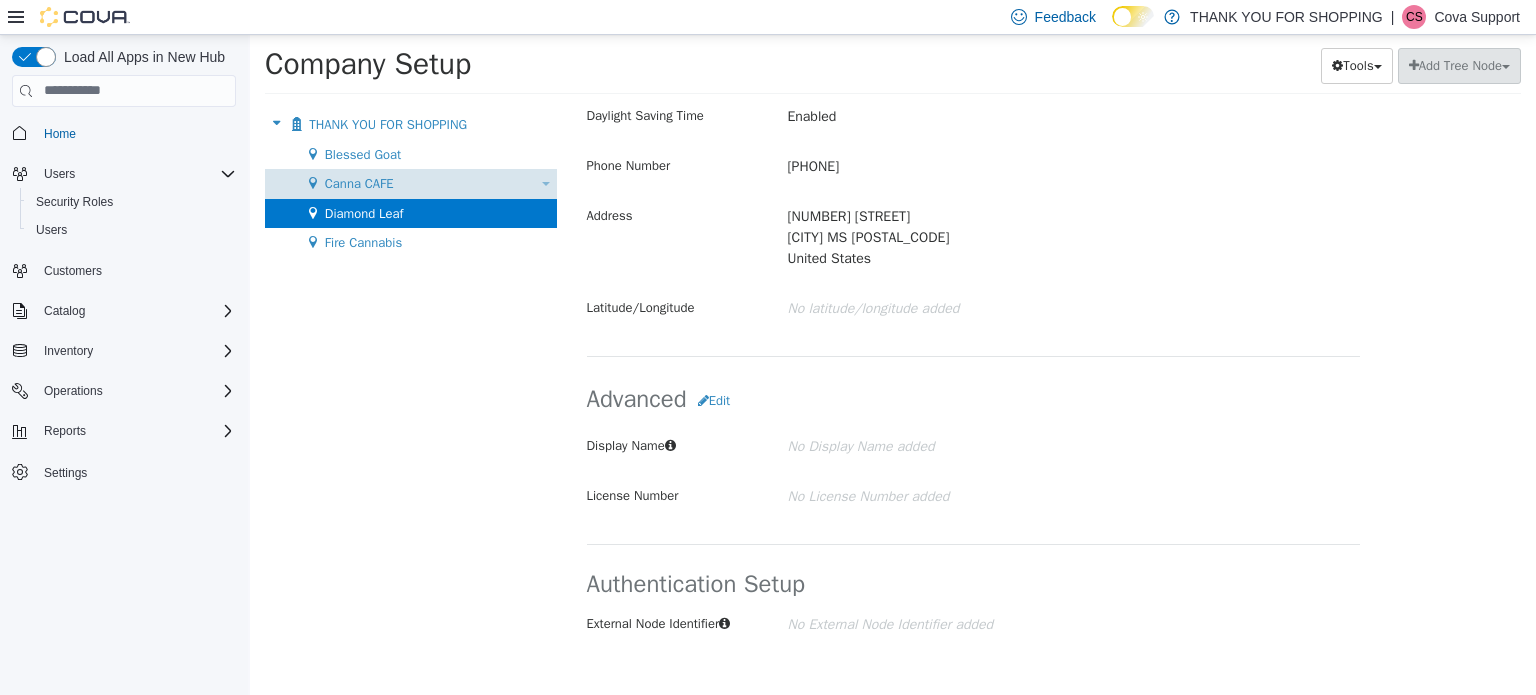 click on "Canna CAFE" at bounding box center (359, 182) 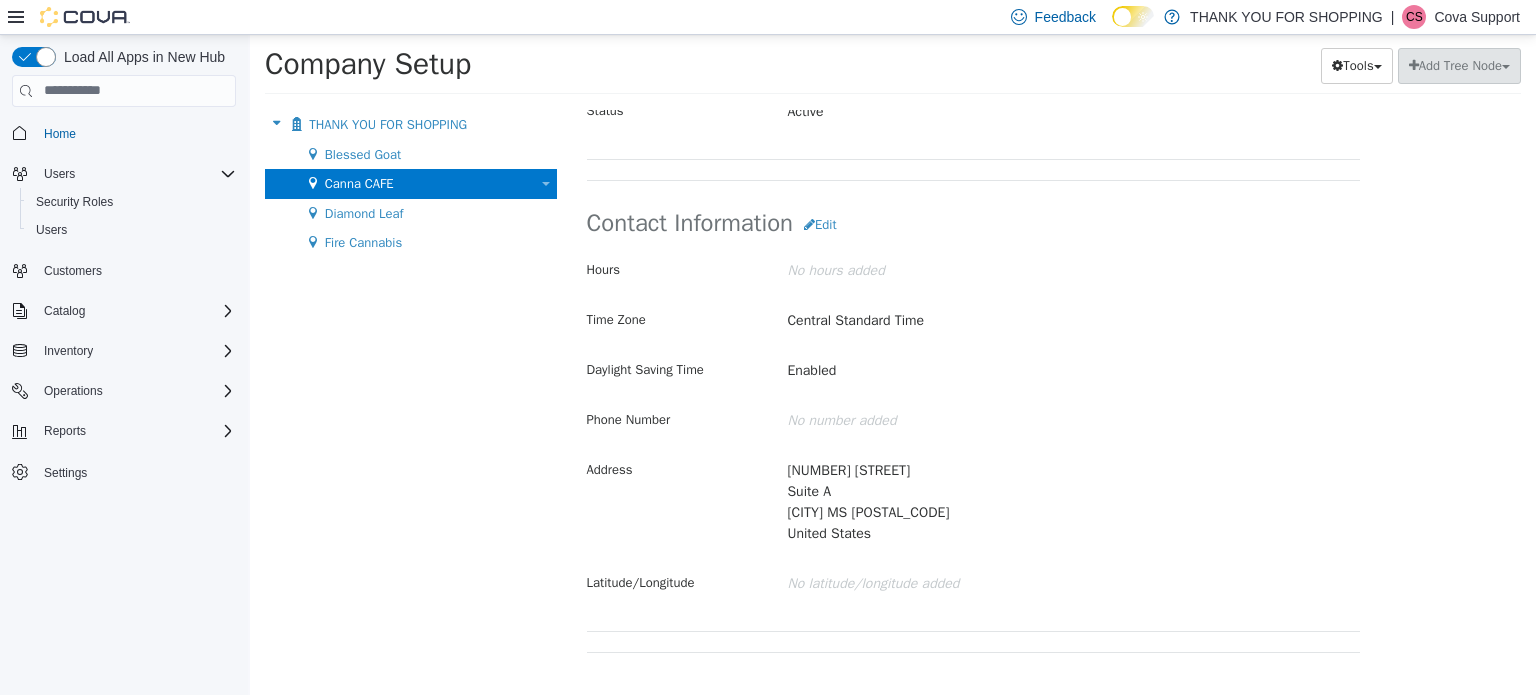 scroll, scrollTop: 732, scrollLeft: 0, axis: vertical 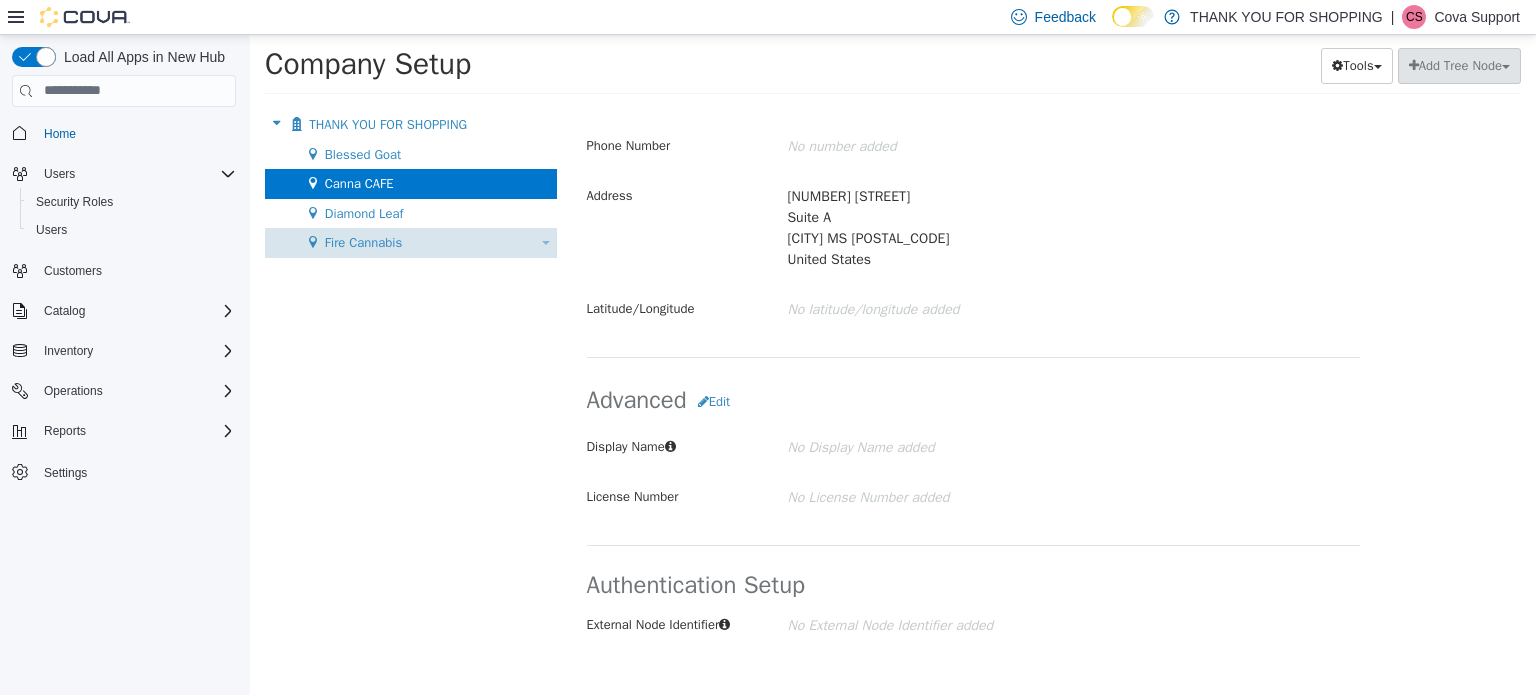 click on "Fire Cannabis" at bounding box center [363, 241] 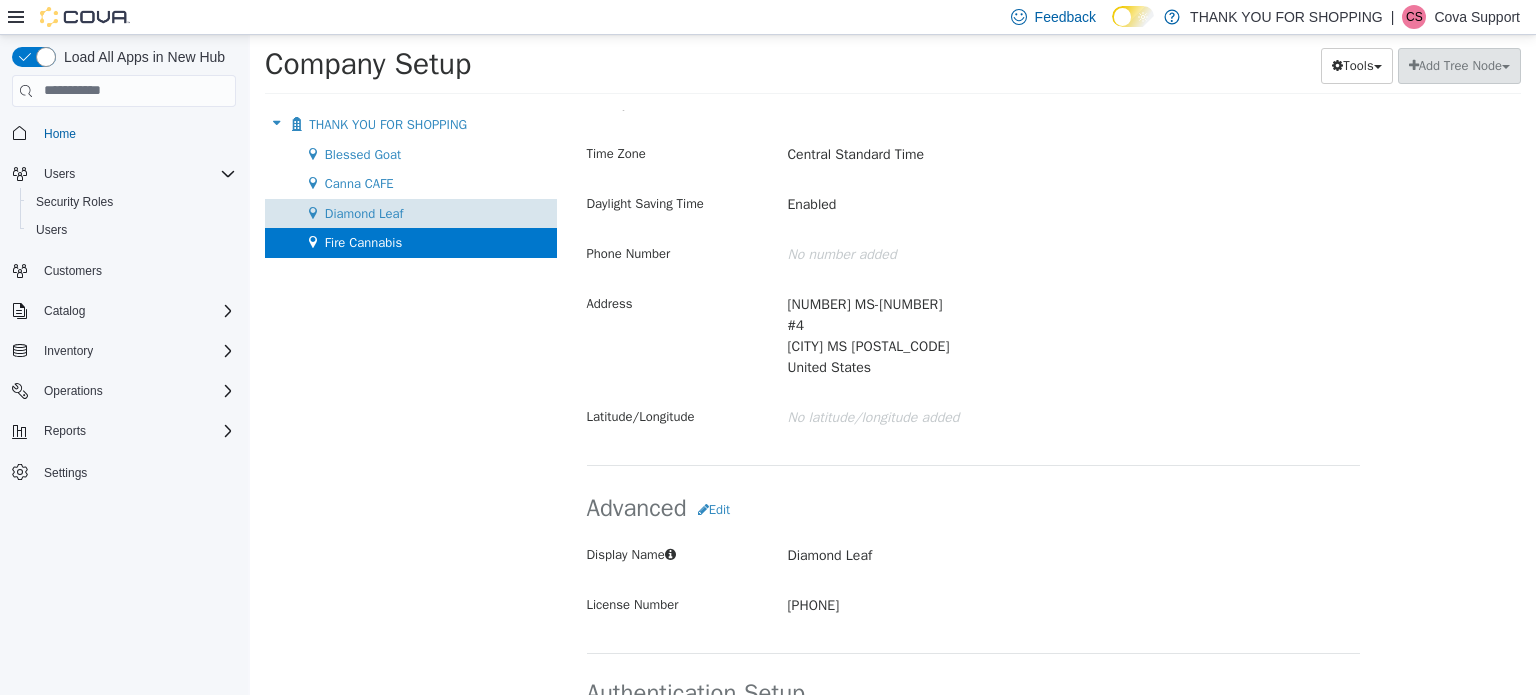scroll, scrollTop: 1312, scrollLeft: 0, axis: vertical 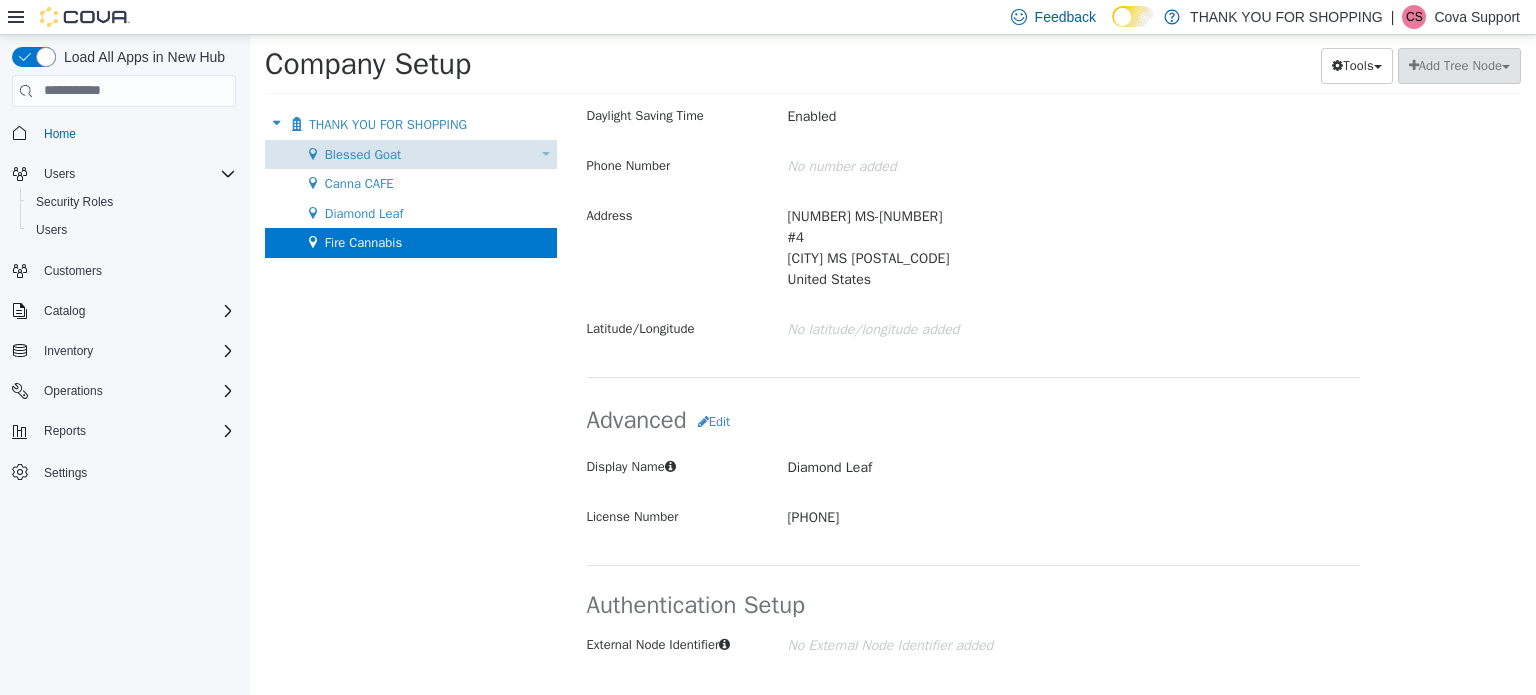 click on "Blessed Goat" at bounding box center [363, 153] 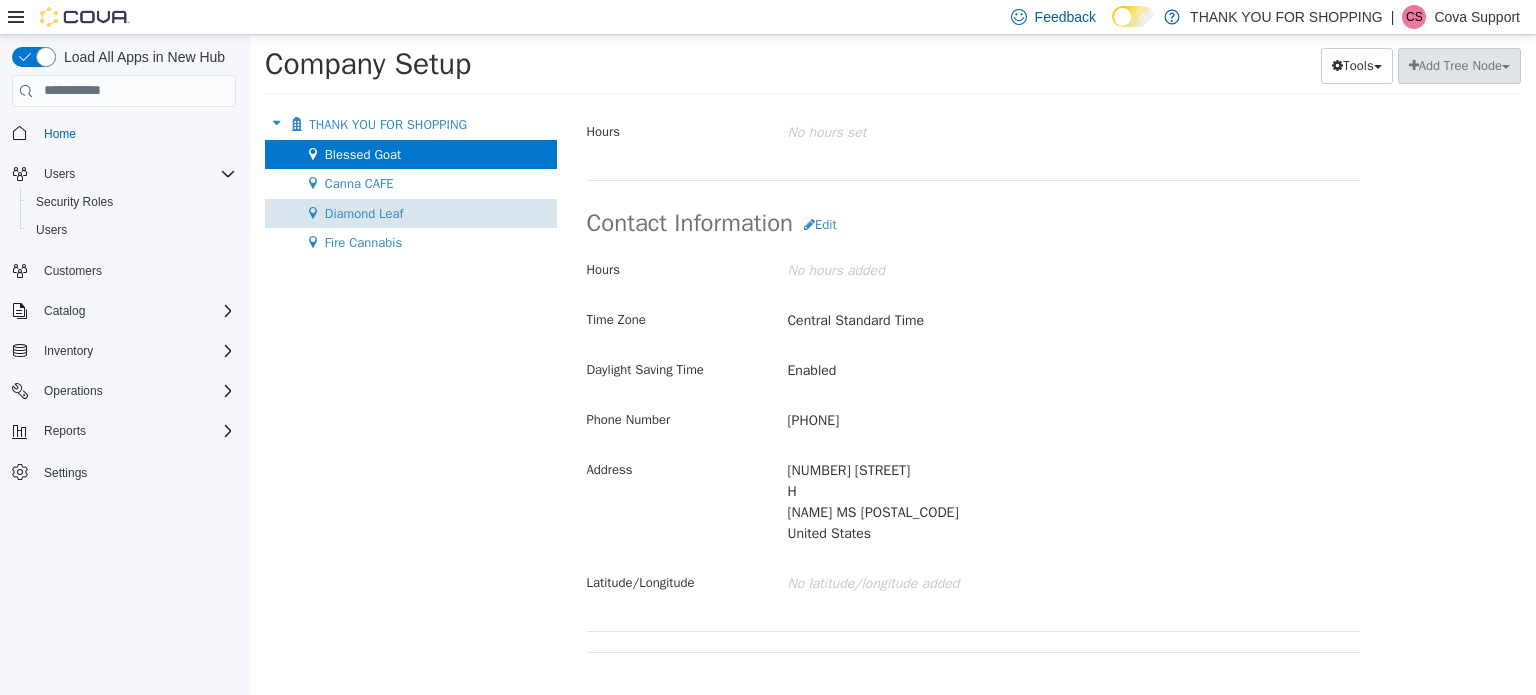 scroll, scrollTop: 732, scrollLeft: 0, axis: vertical 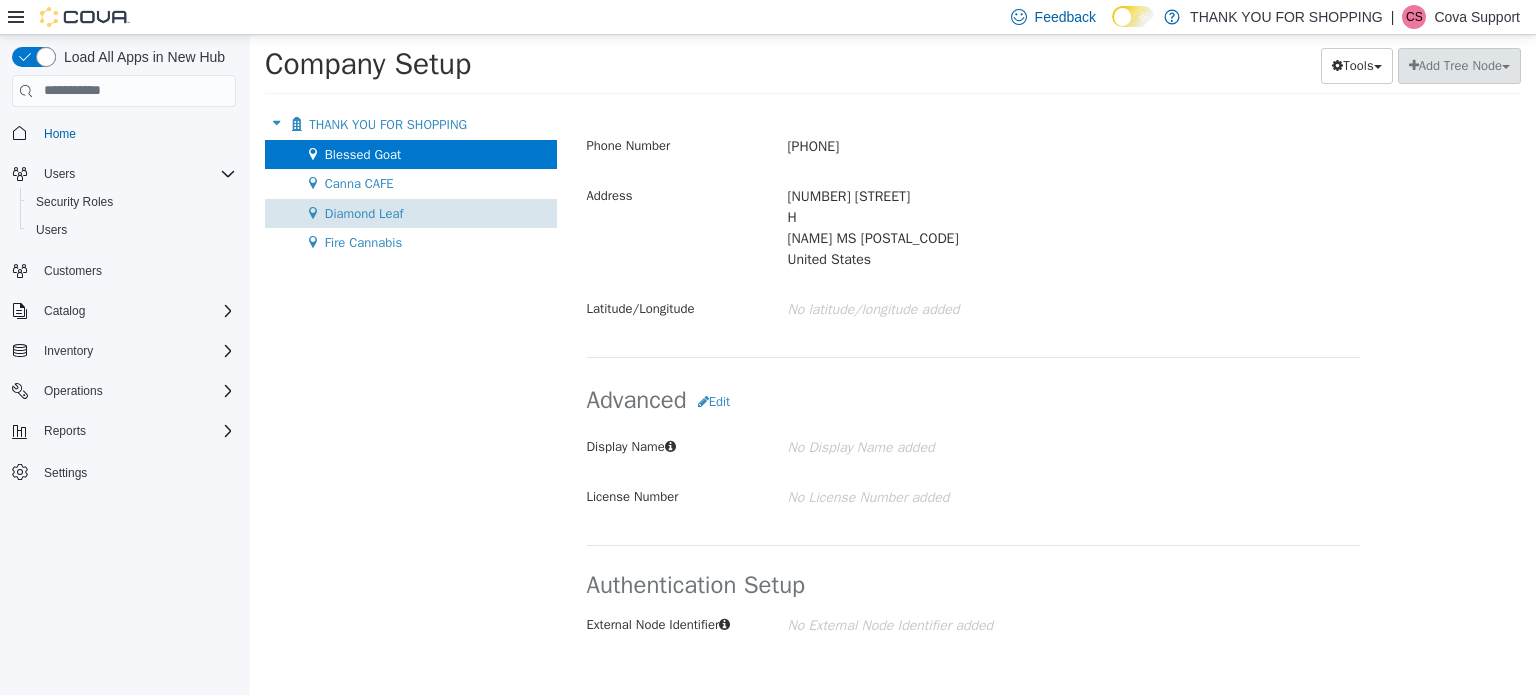 click on "Diamond Leaf" at bounding box center (364, 212) 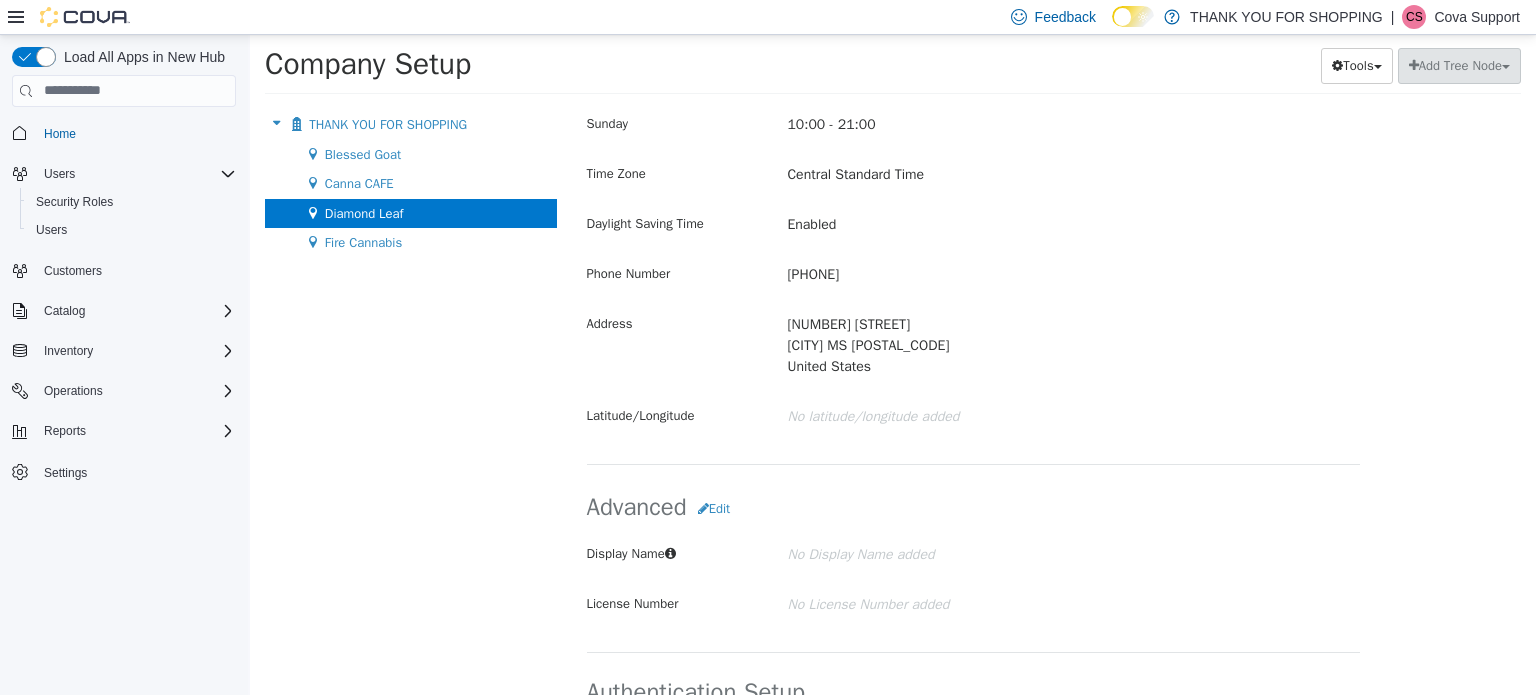 scroll, scrollTop: 1312, scrollLeft: 0, axis: vertical 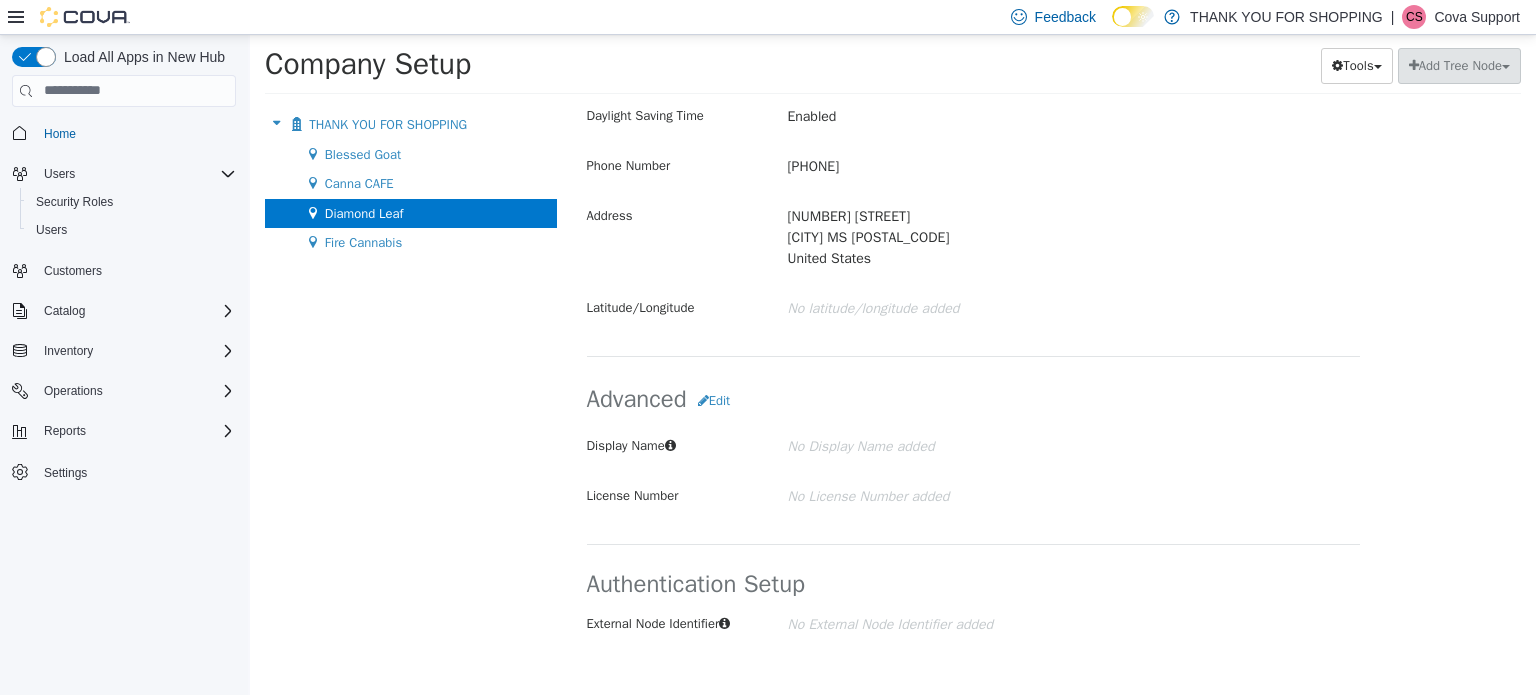click on "Cova Support" at bounding box center (1477, 17) 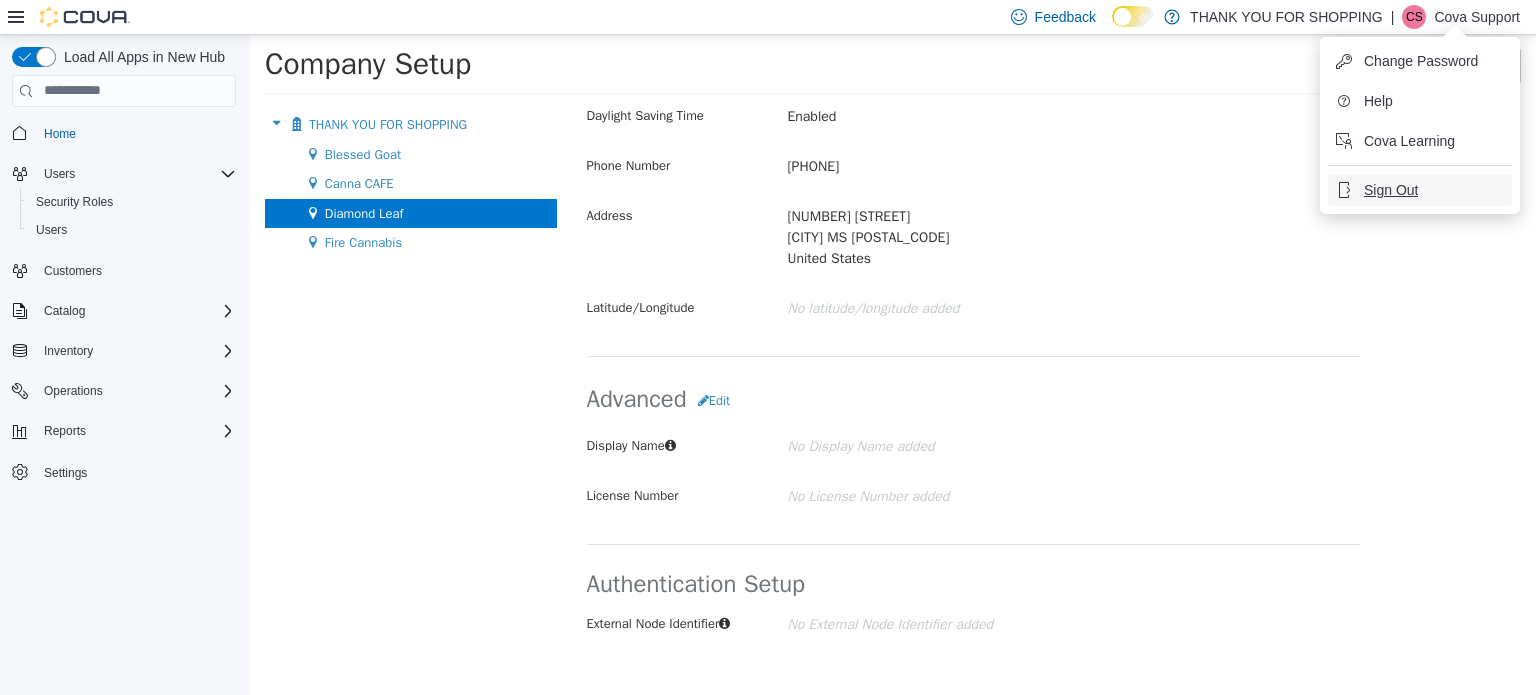 click on "Sign Out" at bounding box center (1391, 190) 